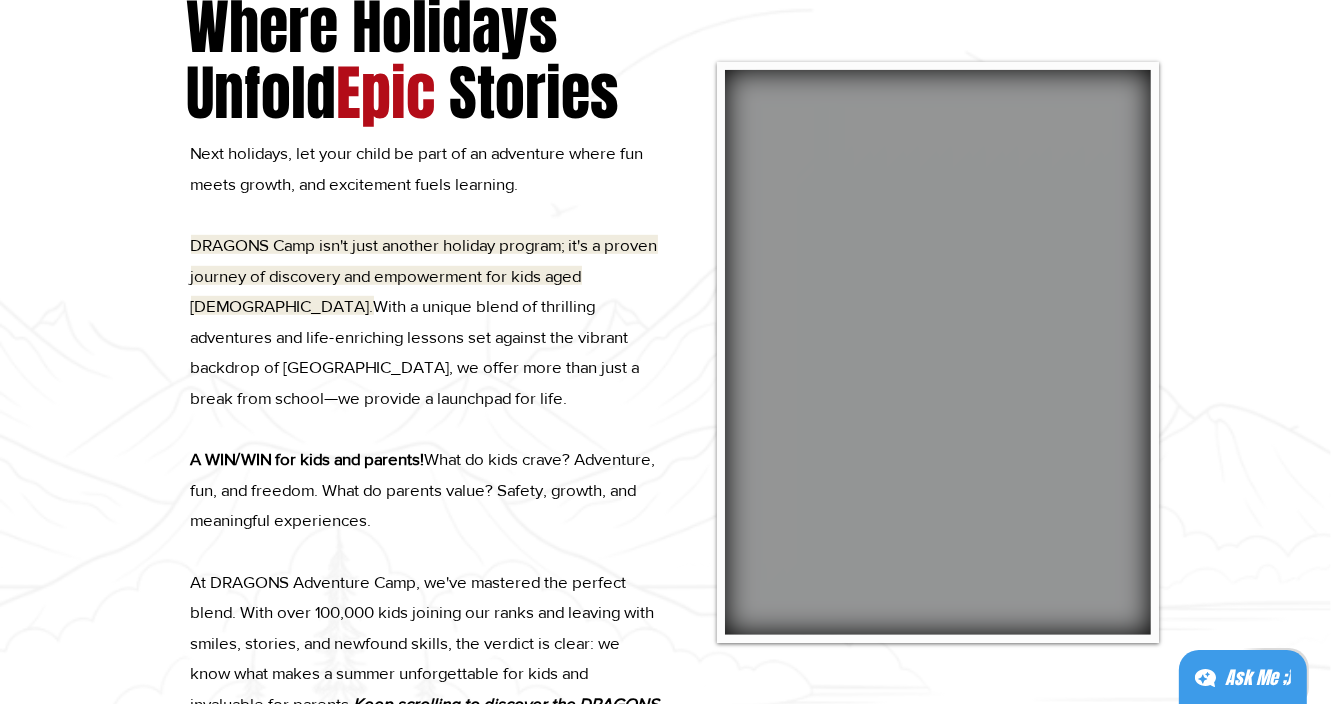 scroll, scrollTop: 1072, scrollLeft: 0, axis: vertical 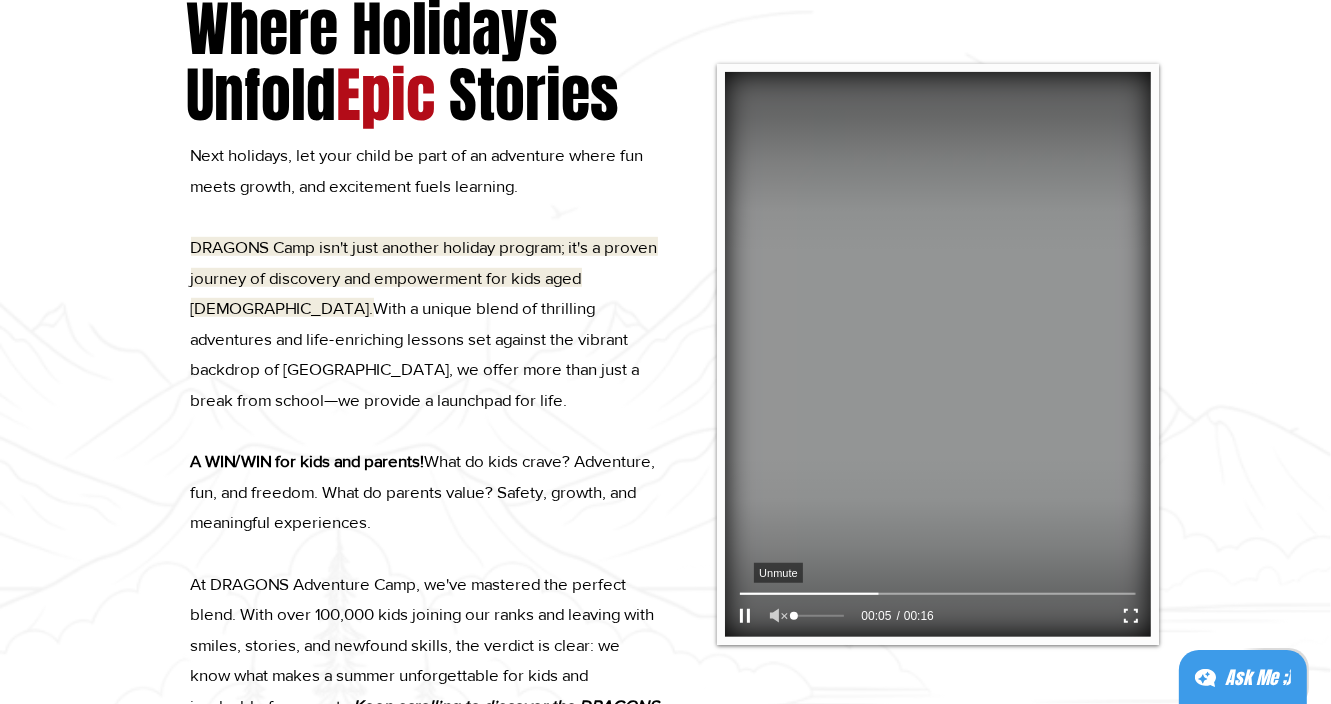 click 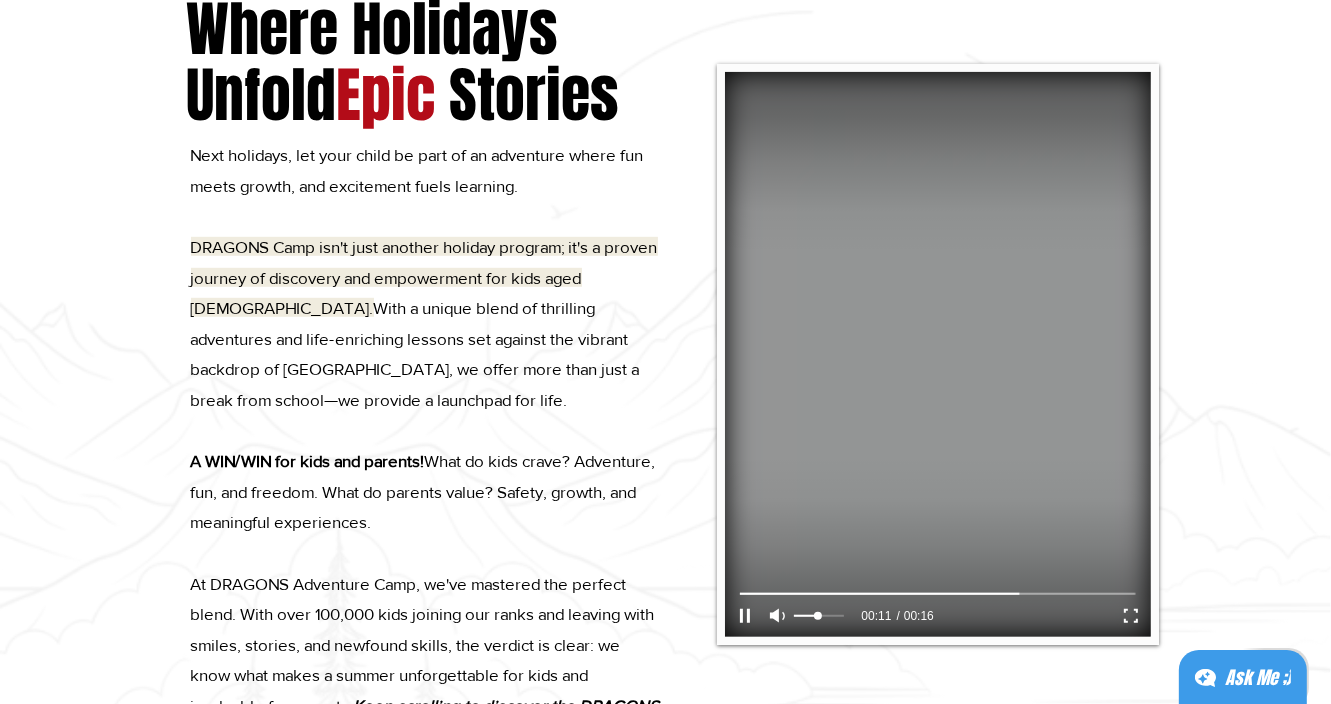 click at bounding box center (819, 616) 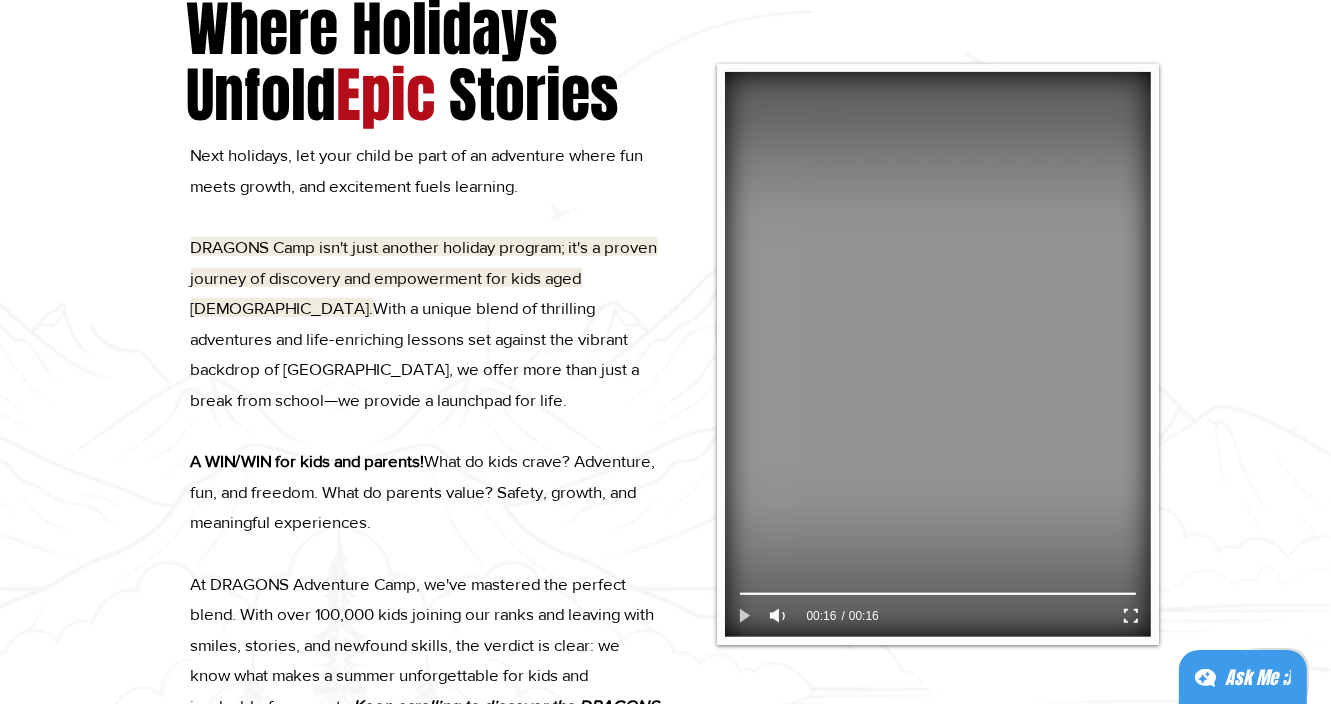 click 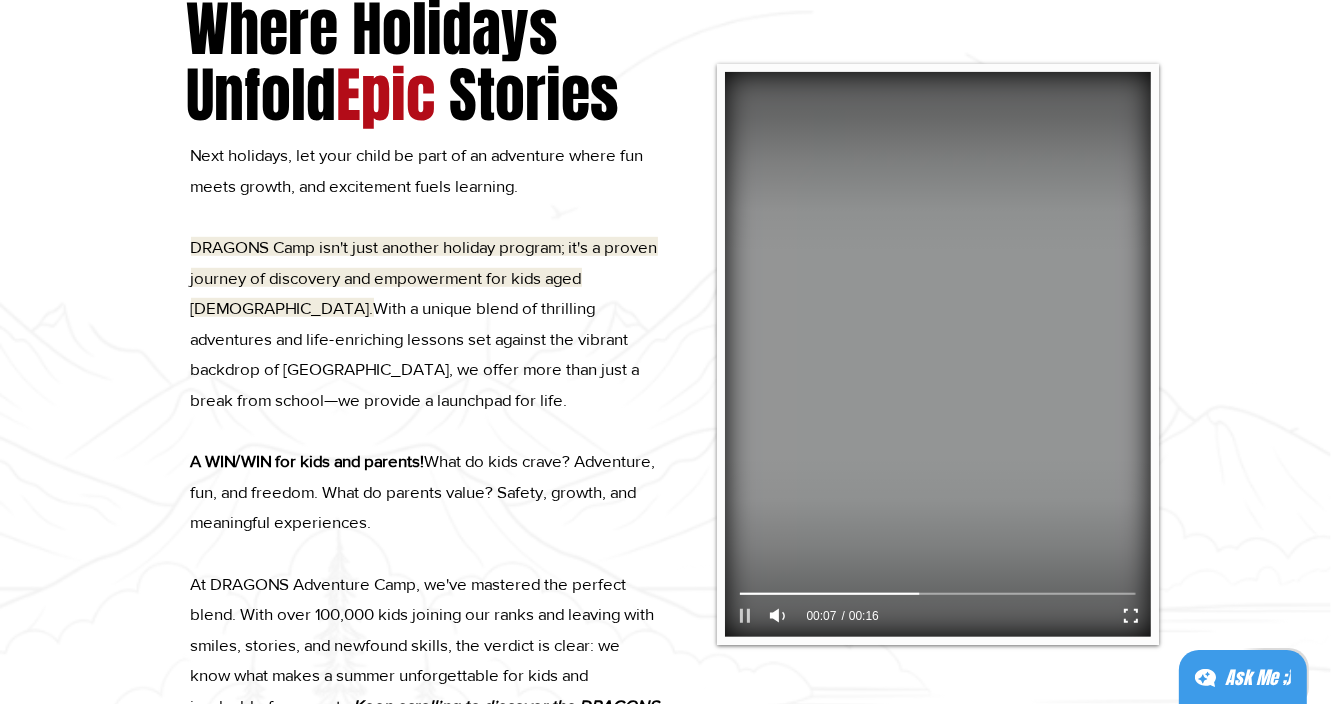 click 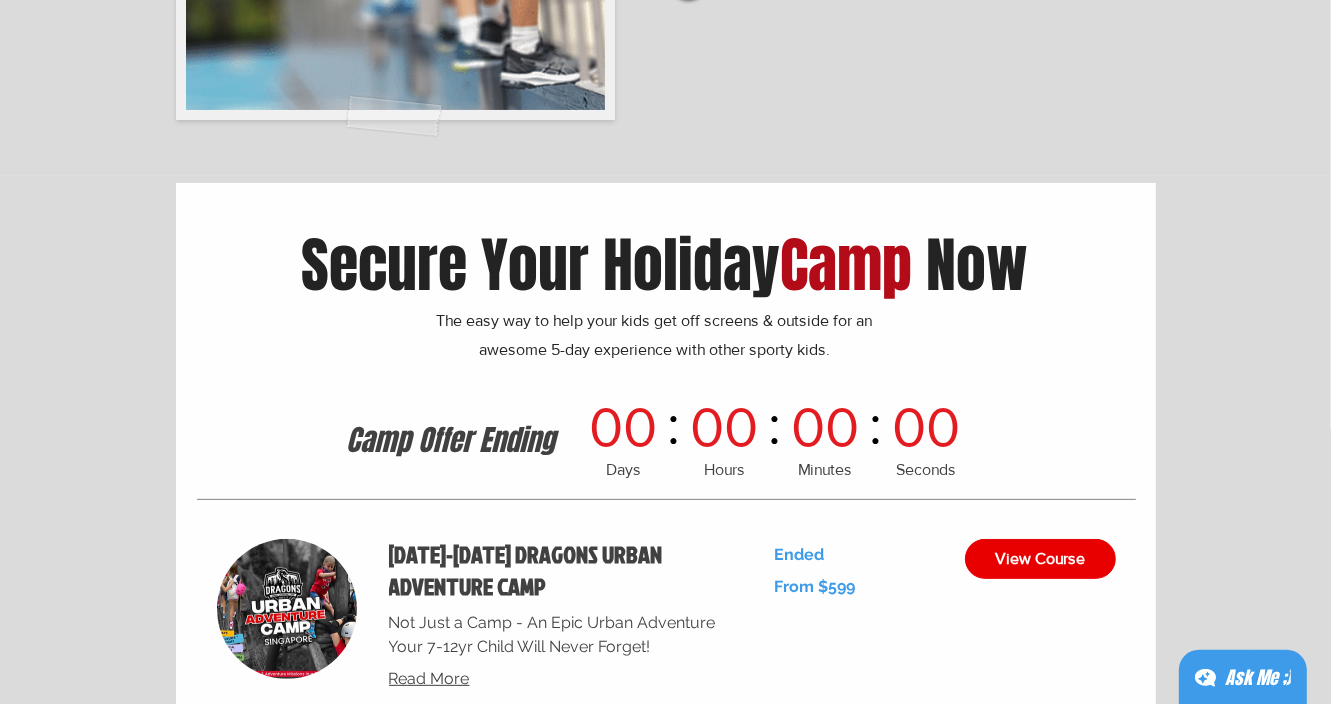 scroll, scrollTop: 7070, scrollLeft: 0, axis: vertical 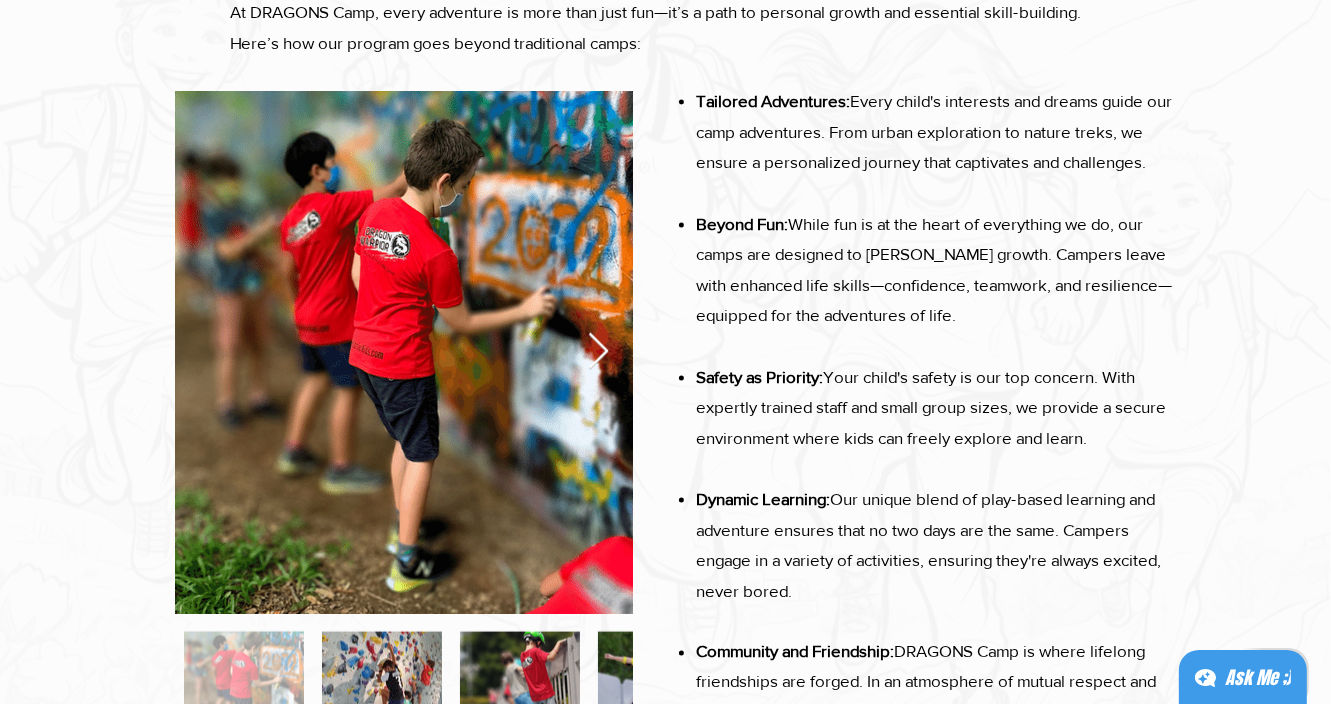 click 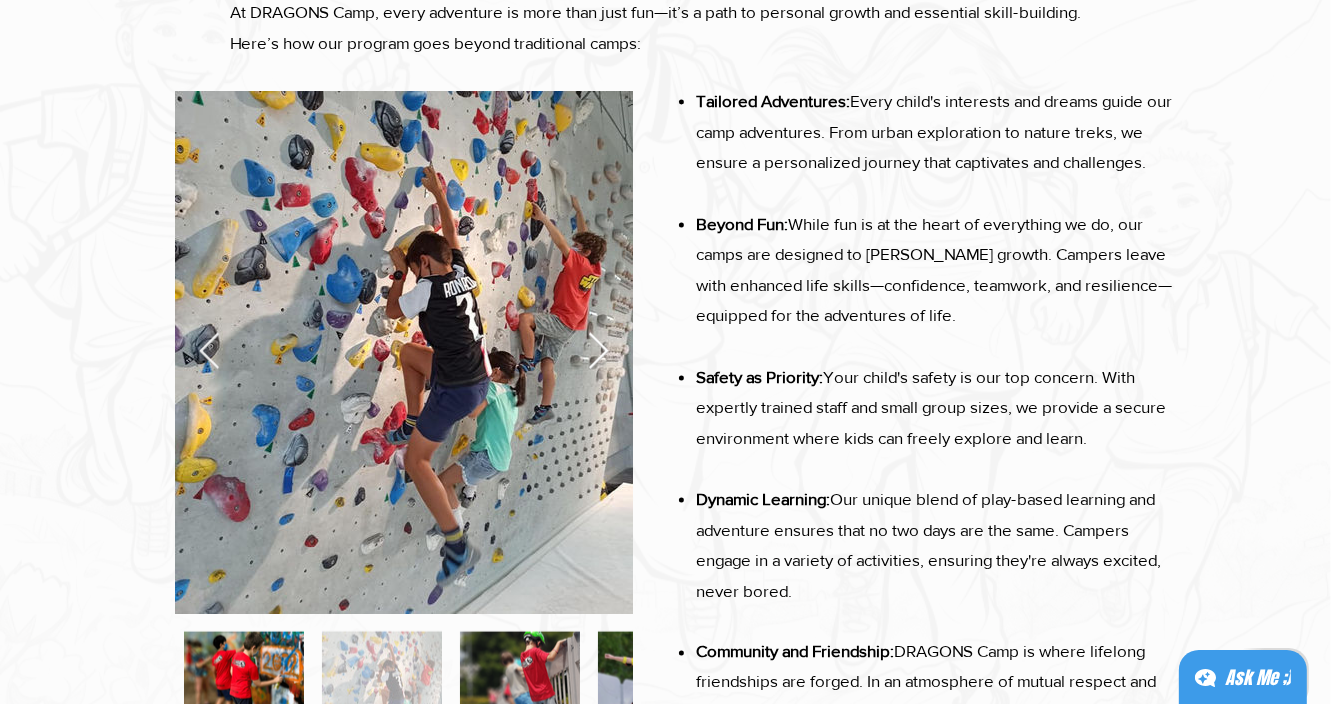 click 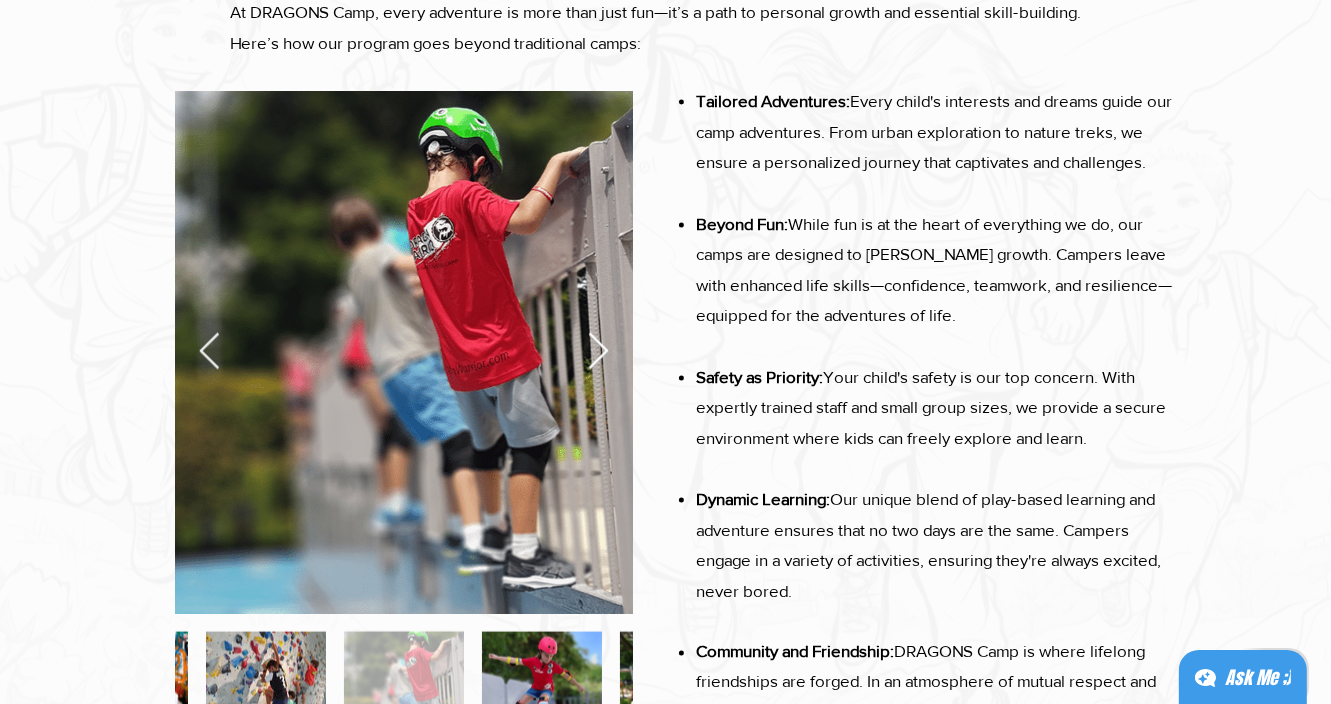 click 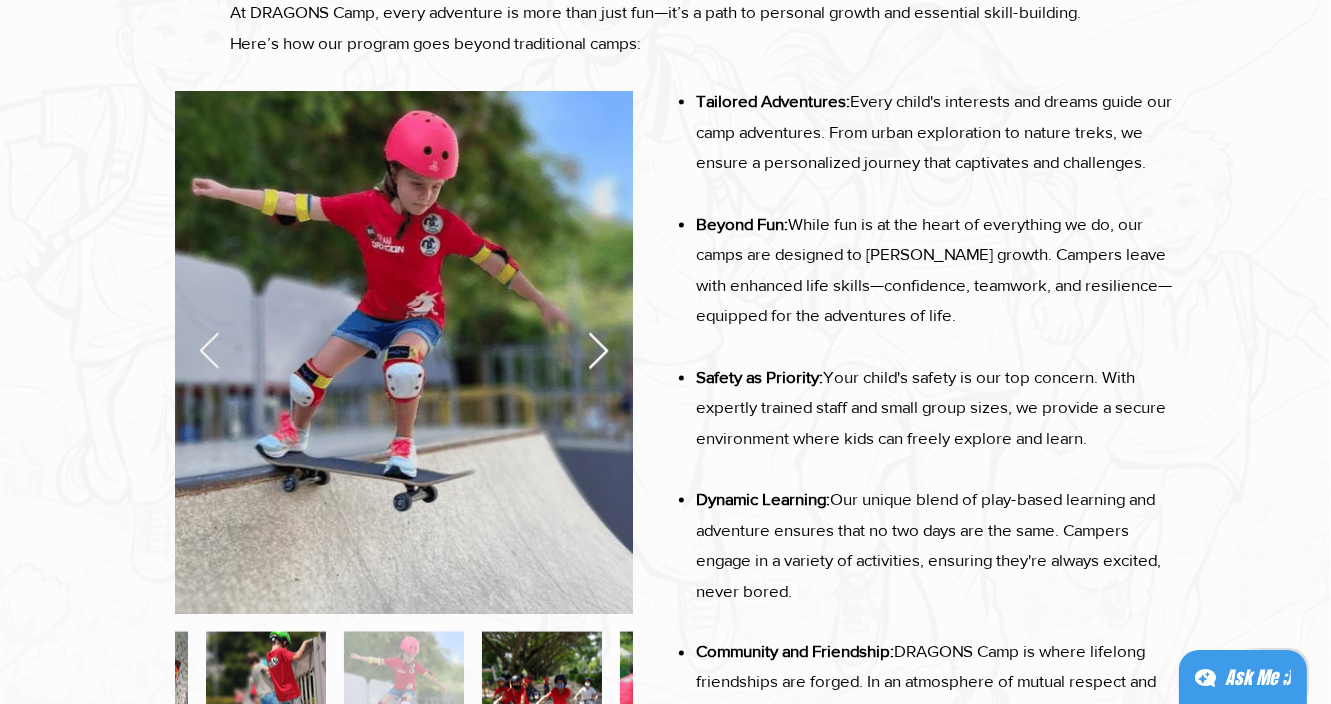 click 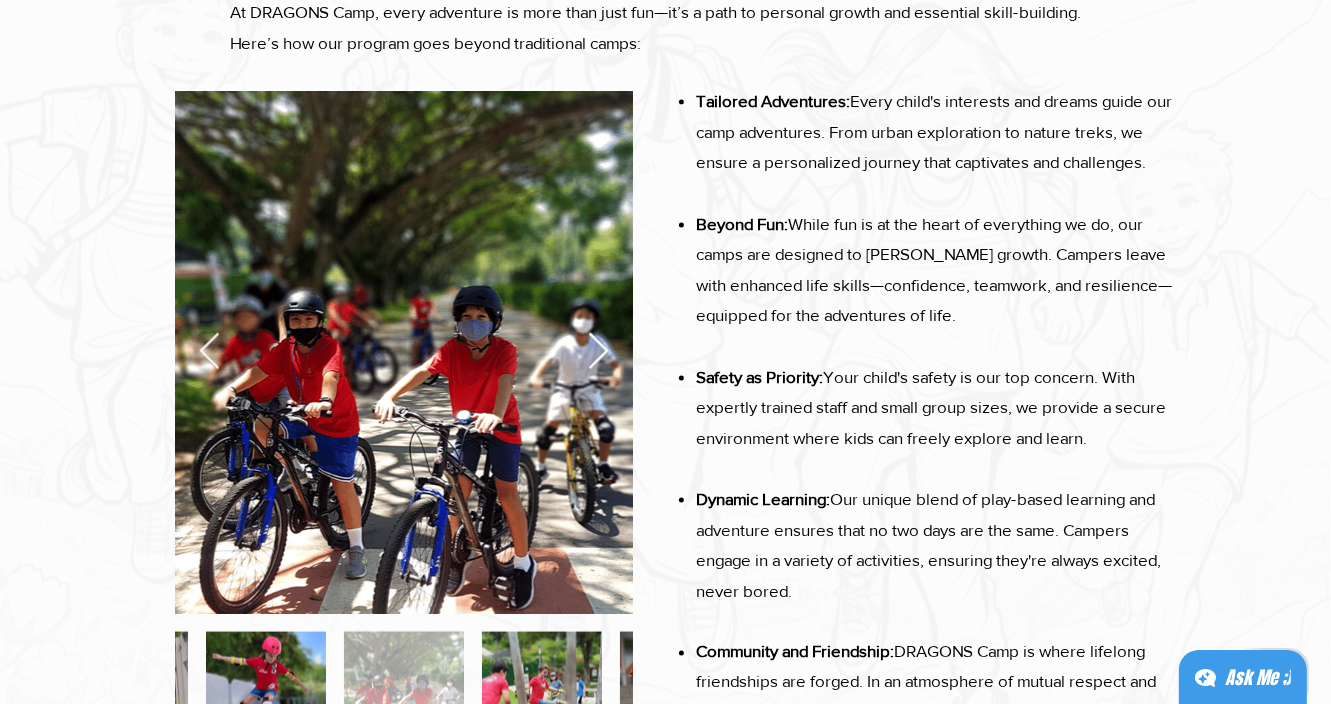 click 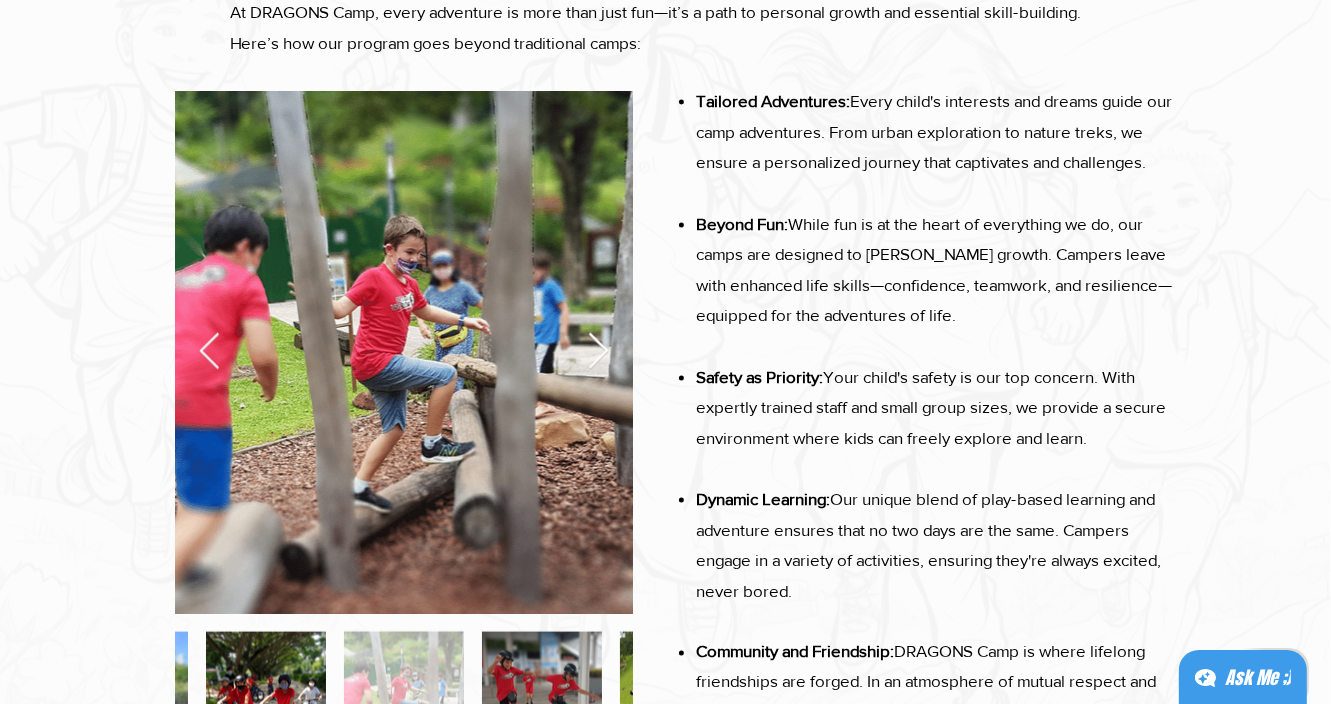 click 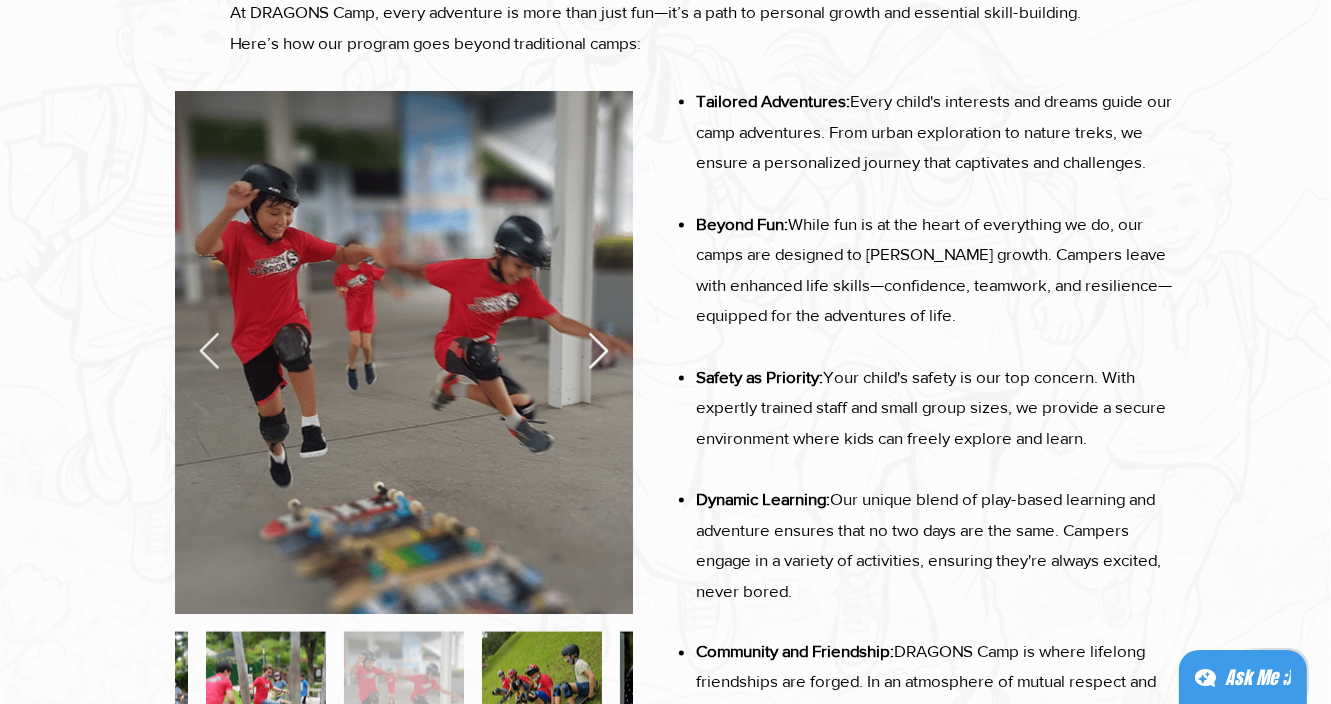 click 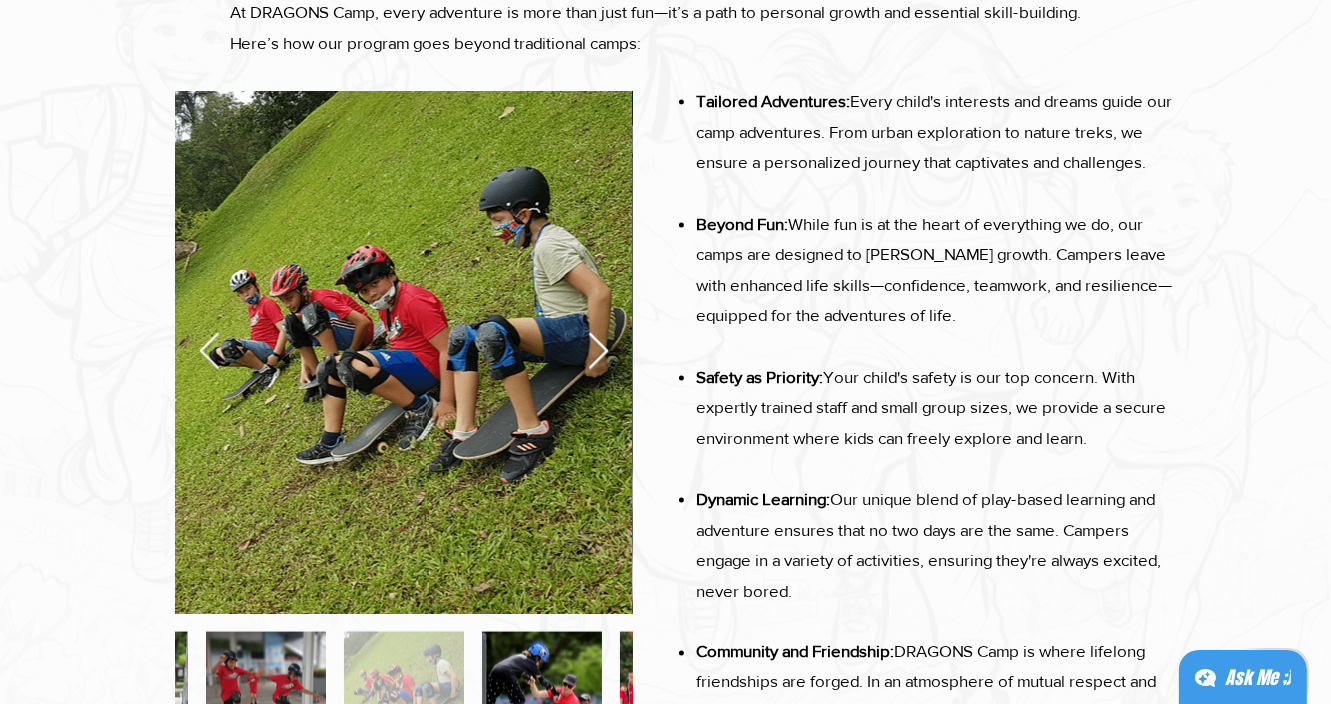 click 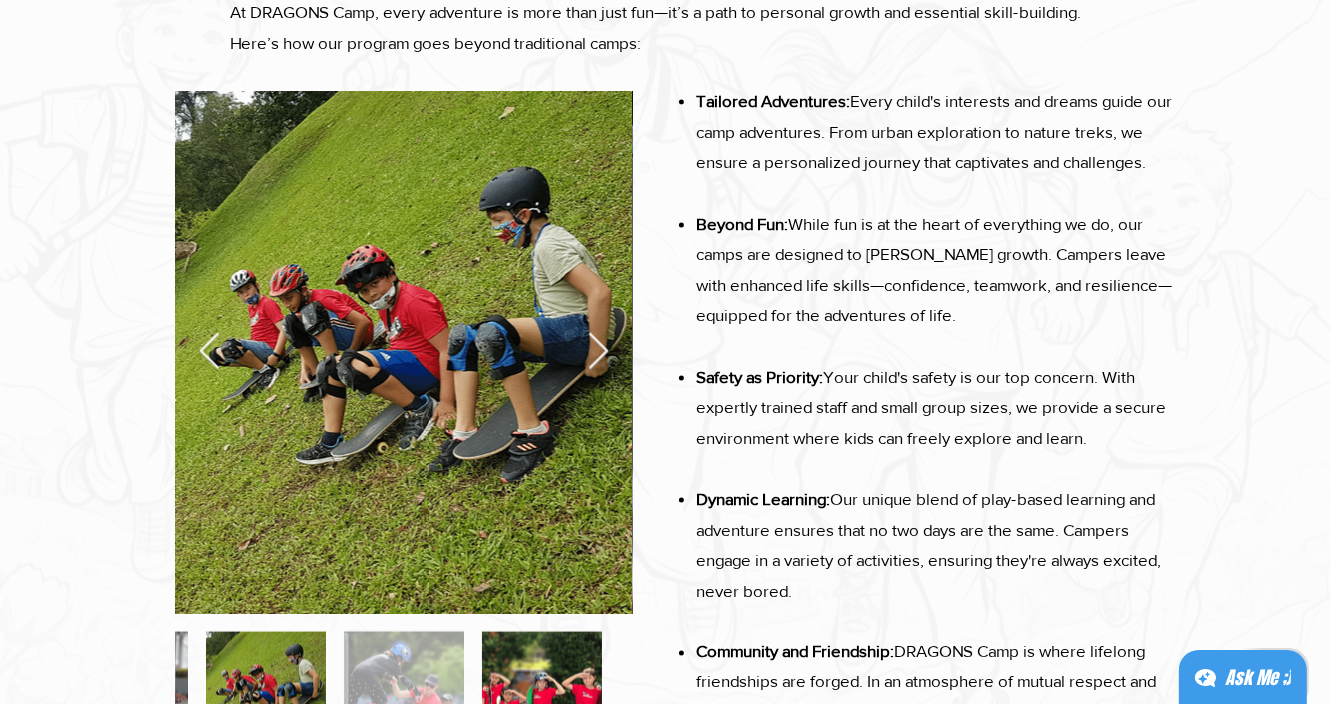 scroll, scrollTop: 0, scrollLeft: 3664, axis: horizontal 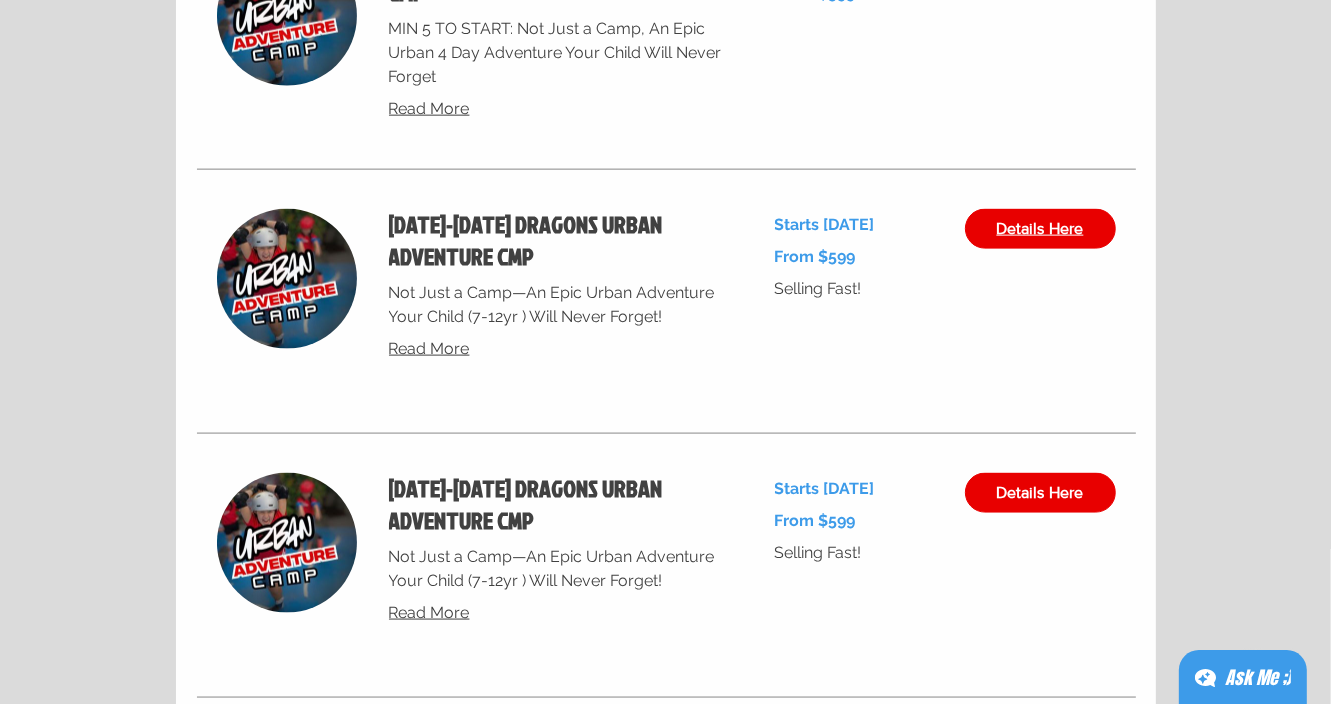 click on "Details Here" at bounding box center (1040, 228) 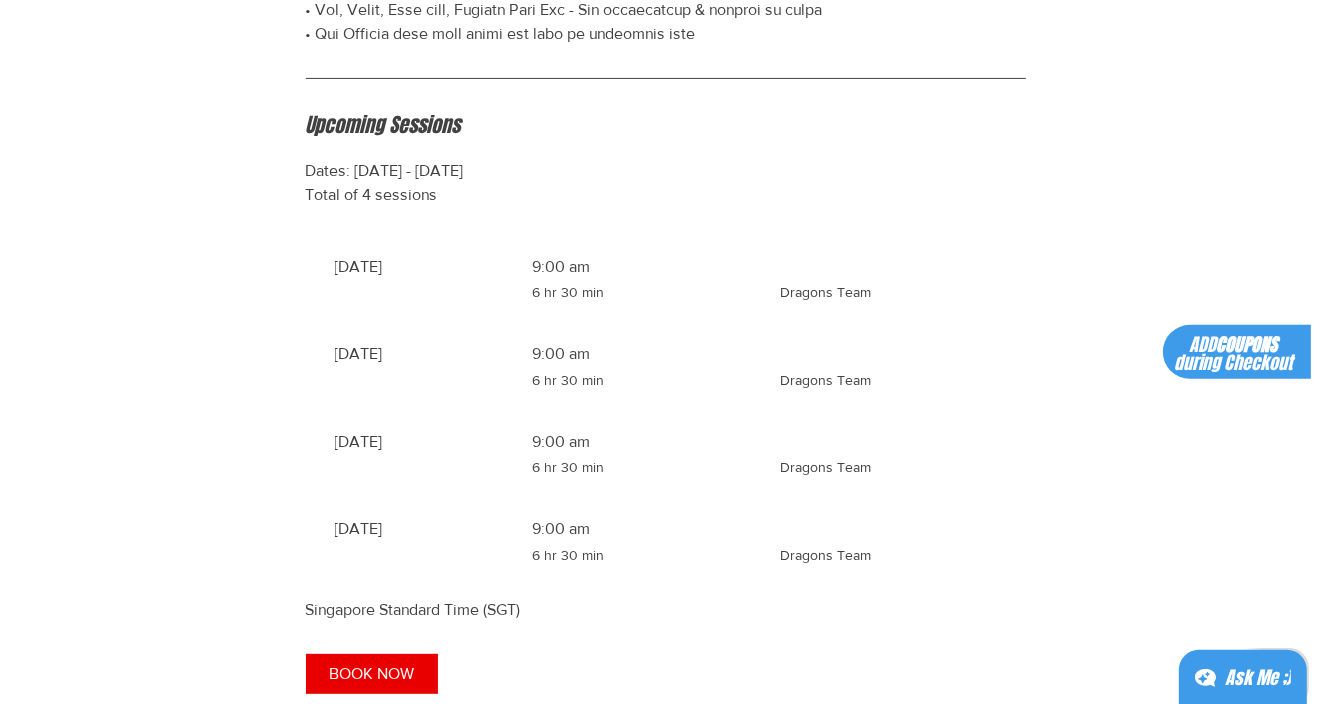 scroll, scrollTop: 1574, scrollLeft: 0, axis: vertical 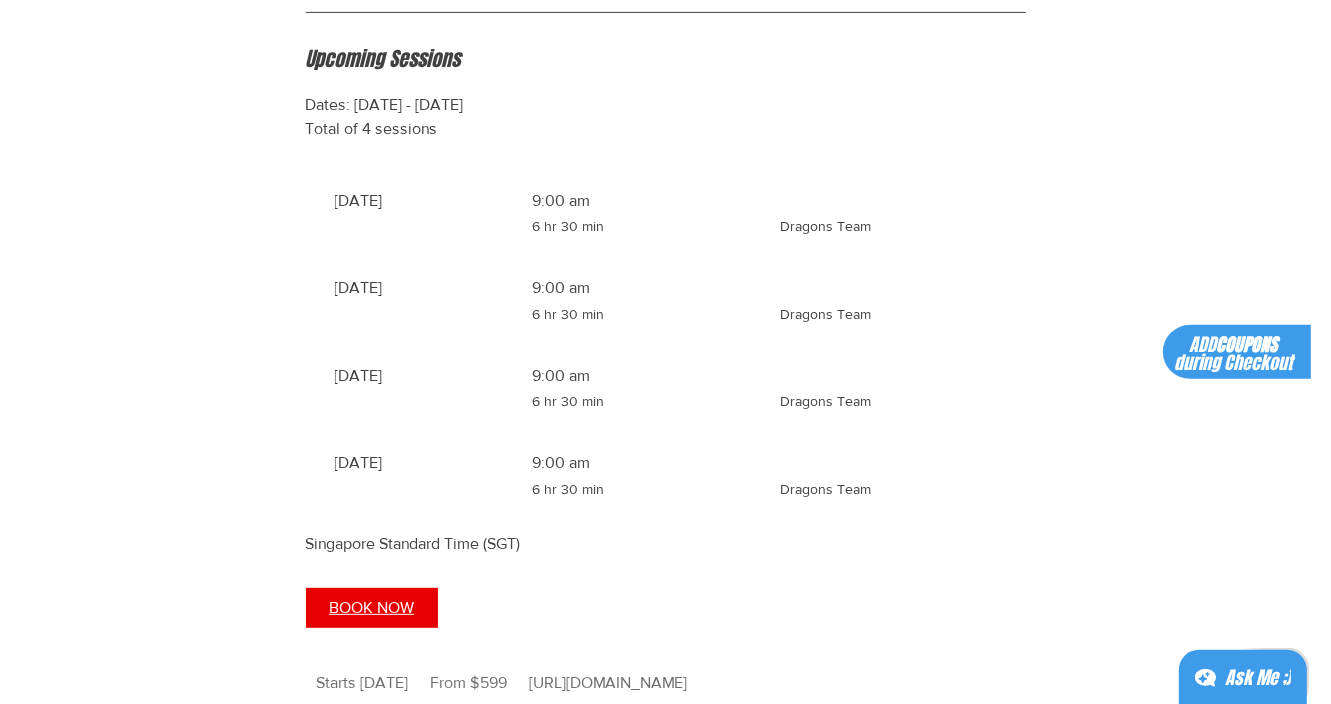 click on "BOOK NOW" at bounding box center (371, 608) 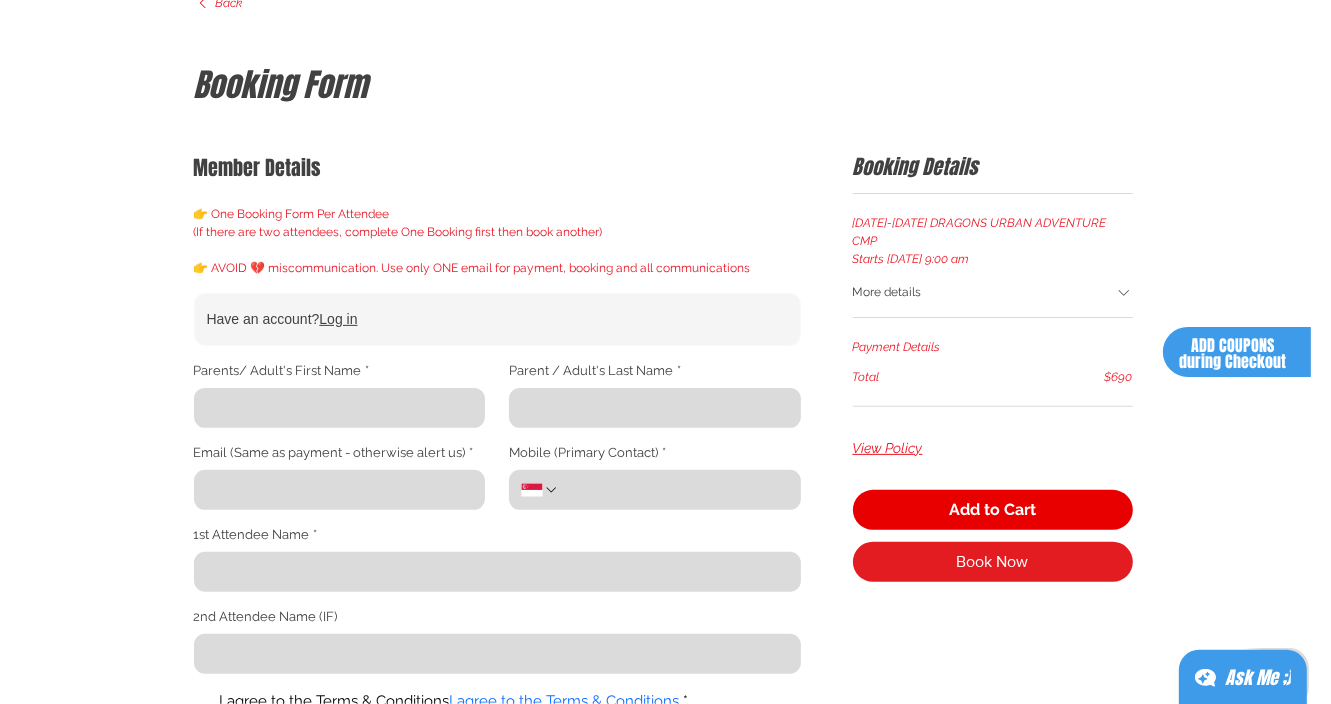 scroll, scrollTop: 180, scrollLeft: 0, axis: vertical 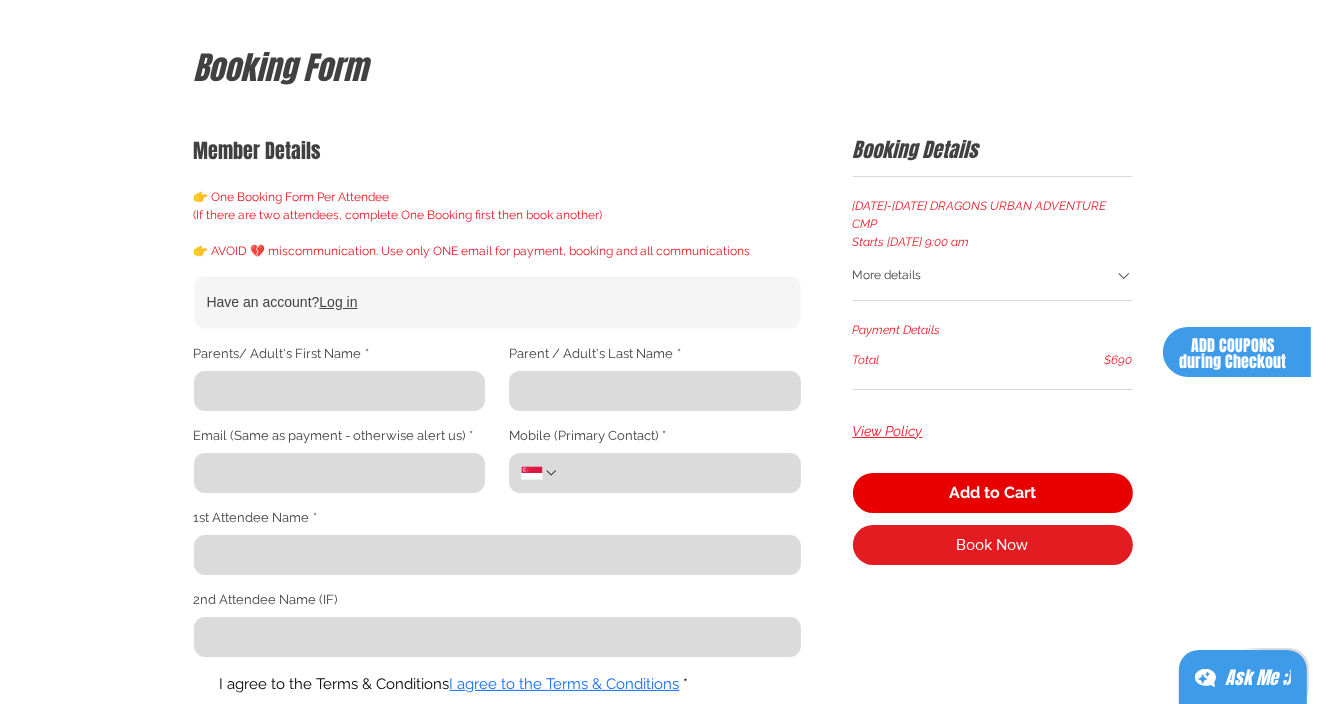 click on "Parents/ Adult's First Name *" at bounding box center [334, 391] 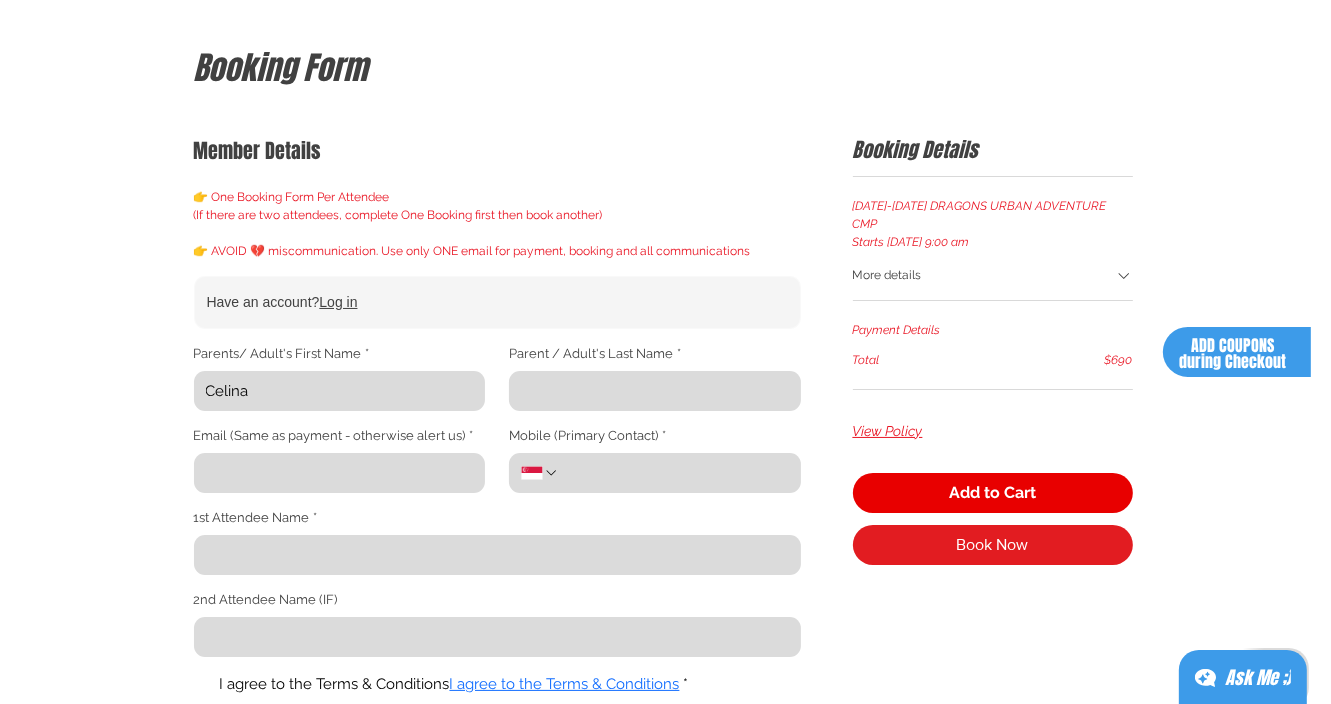 type on "Celina" 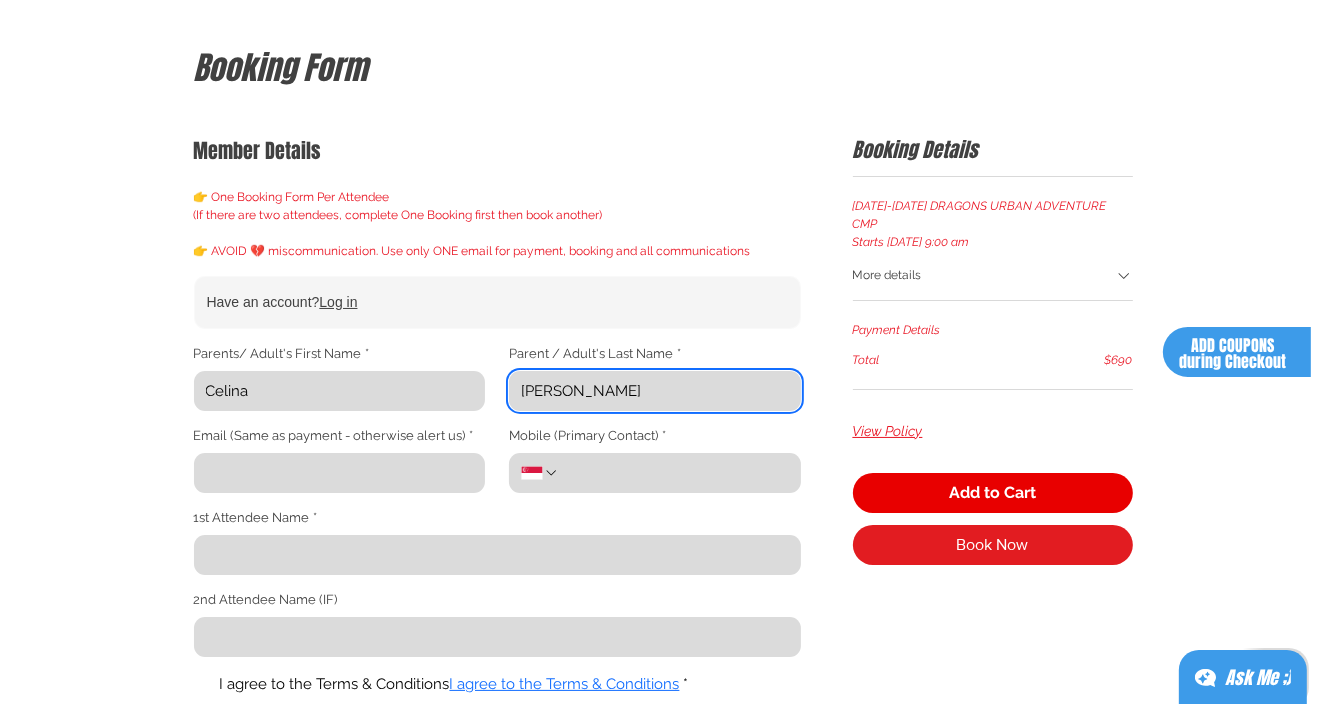 type on "Yang" 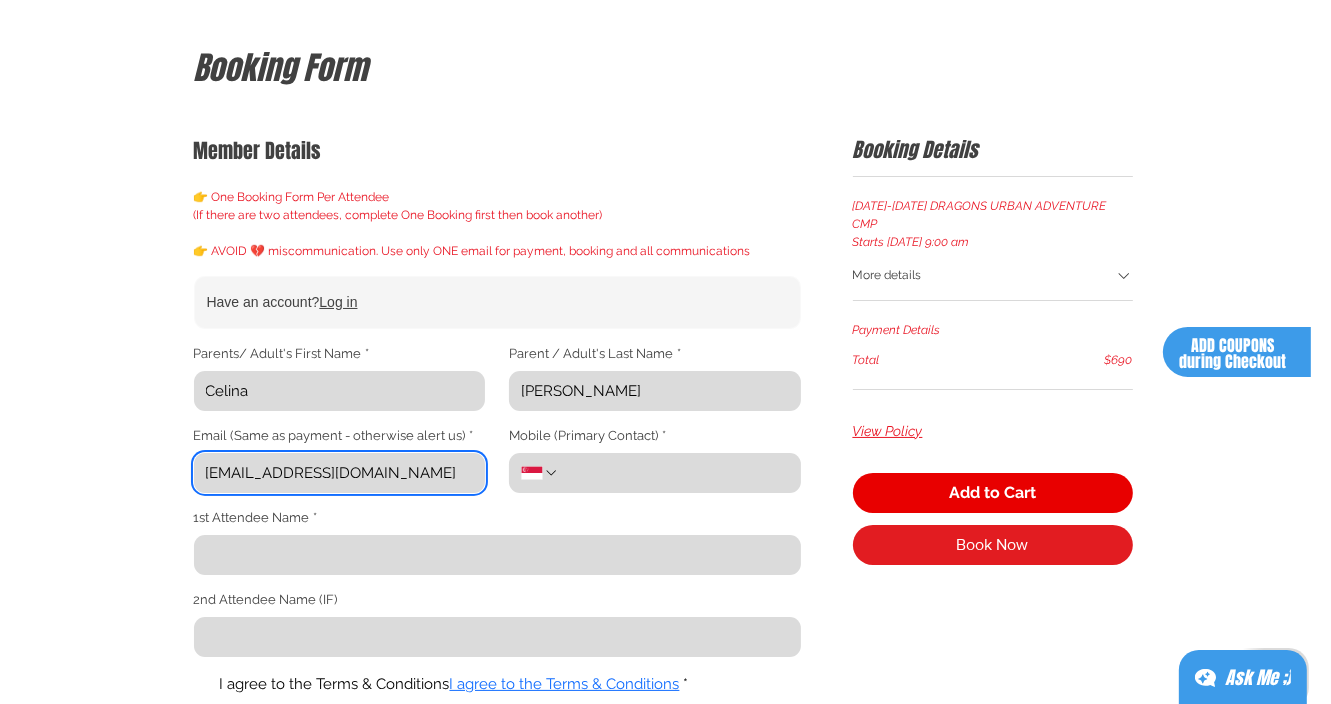 type on "celinaykr@gmail.com" 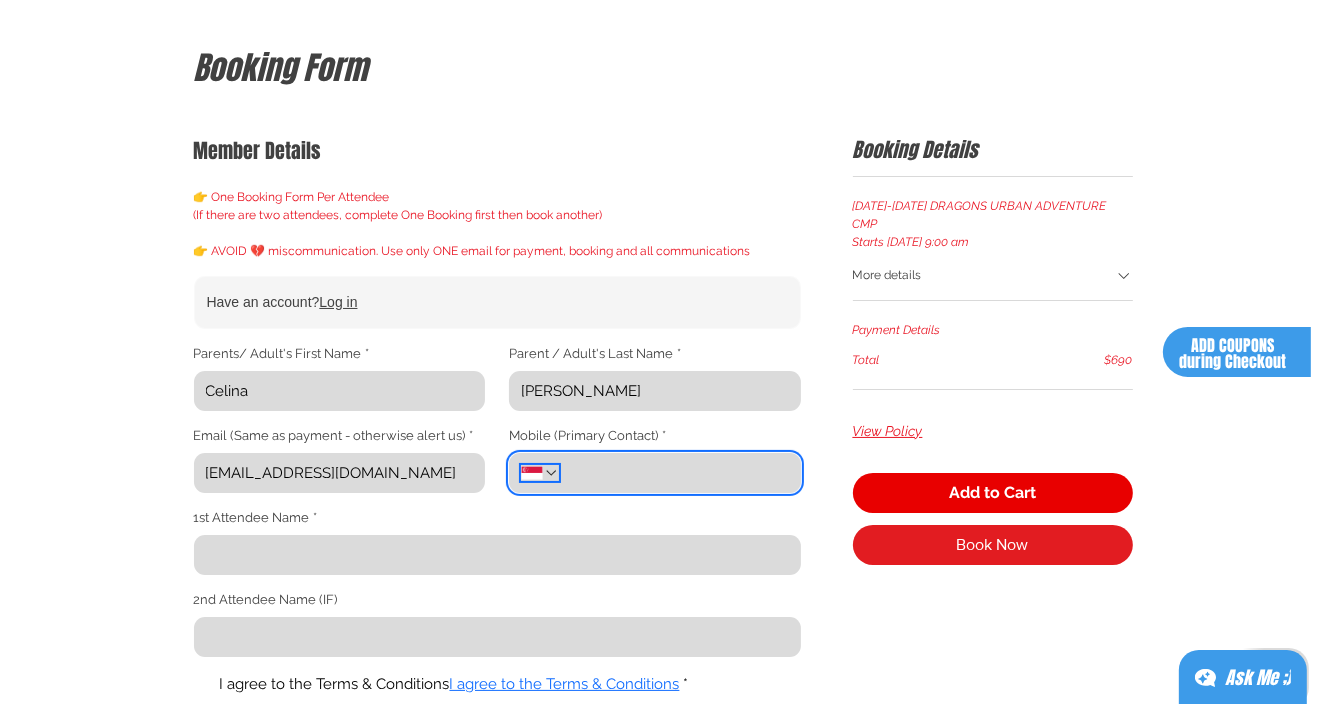 type 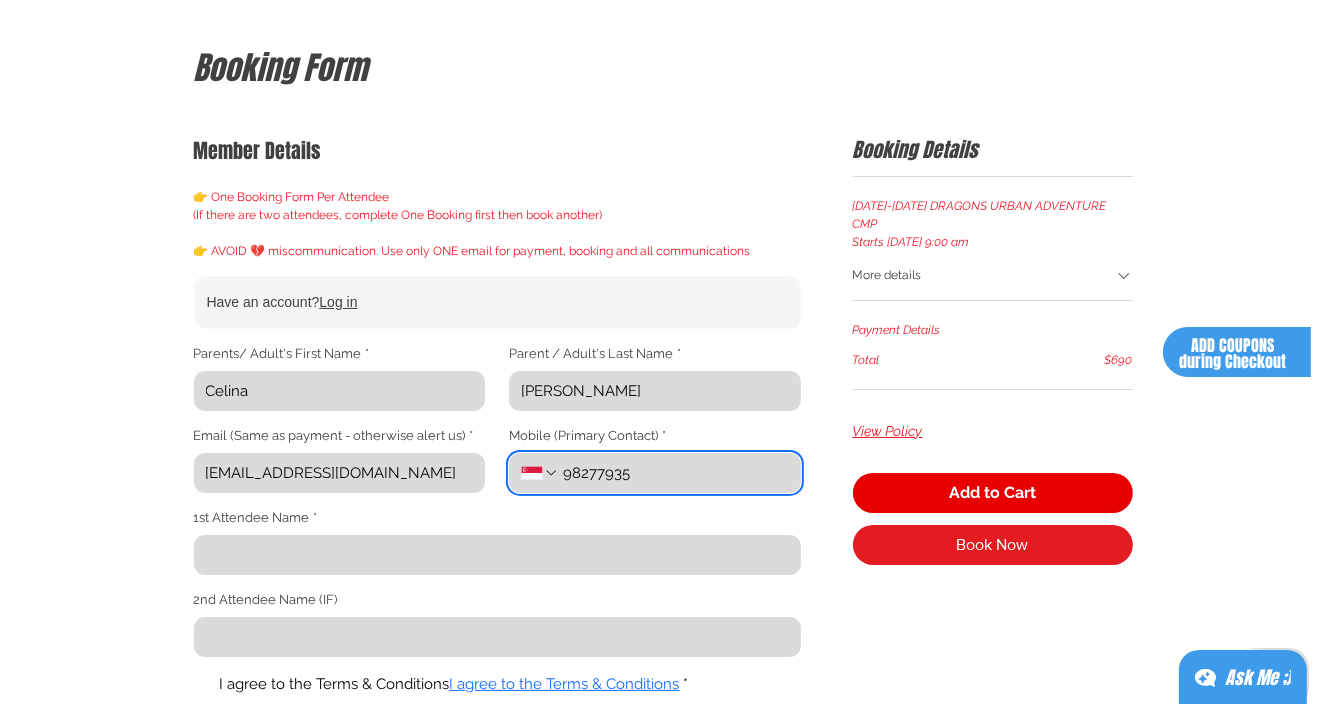 type on "98277935" 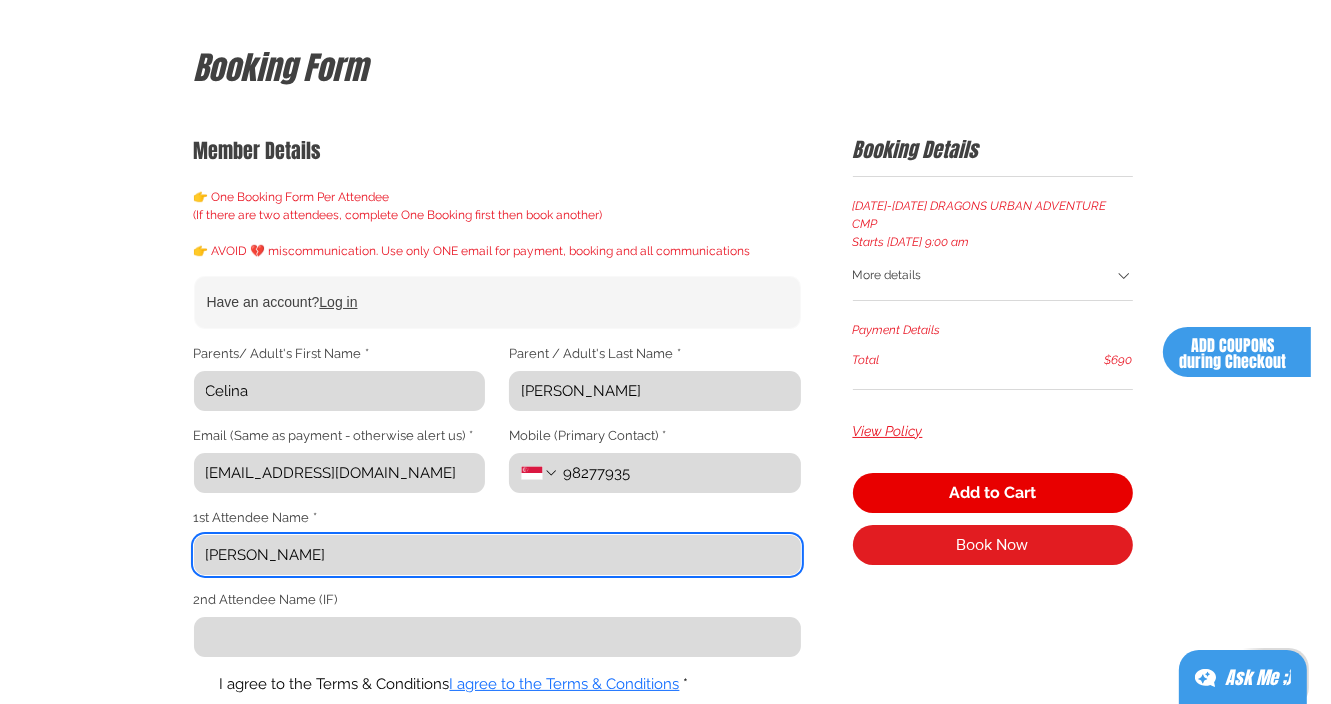 type on "Orson Tang" 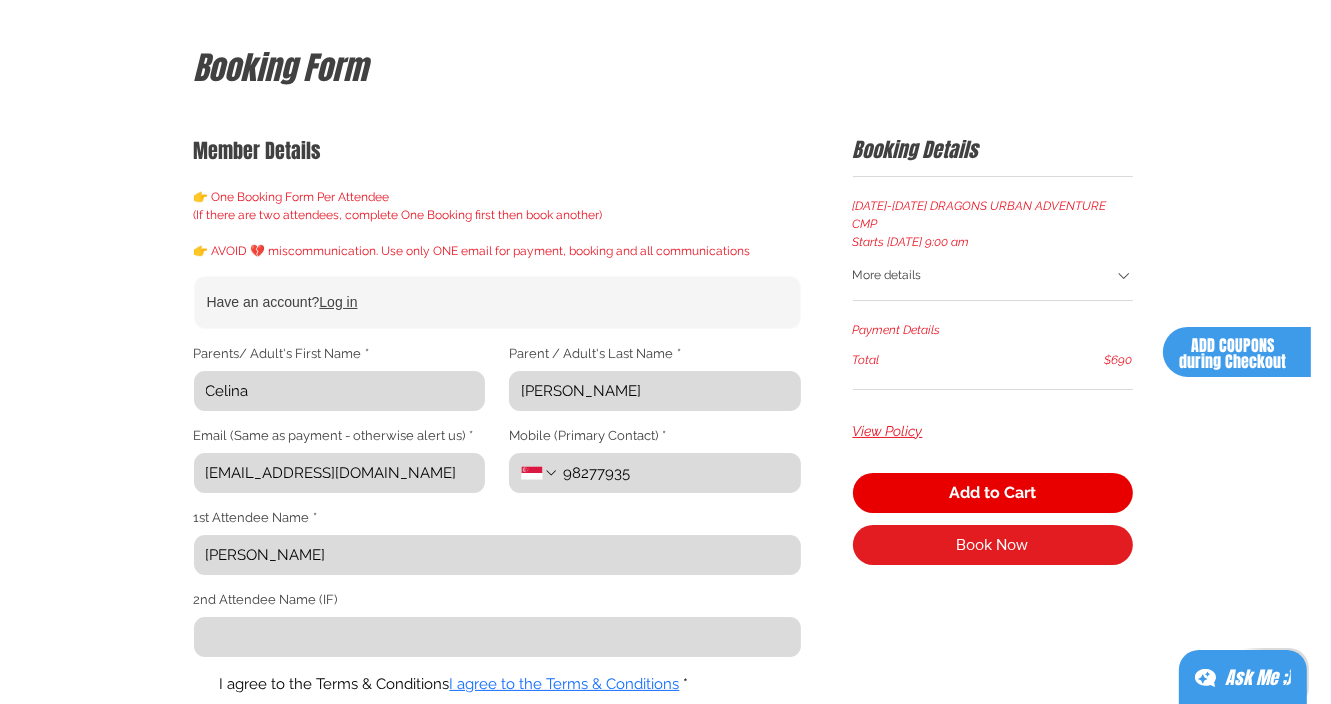 click at bounding box center [665, 596] 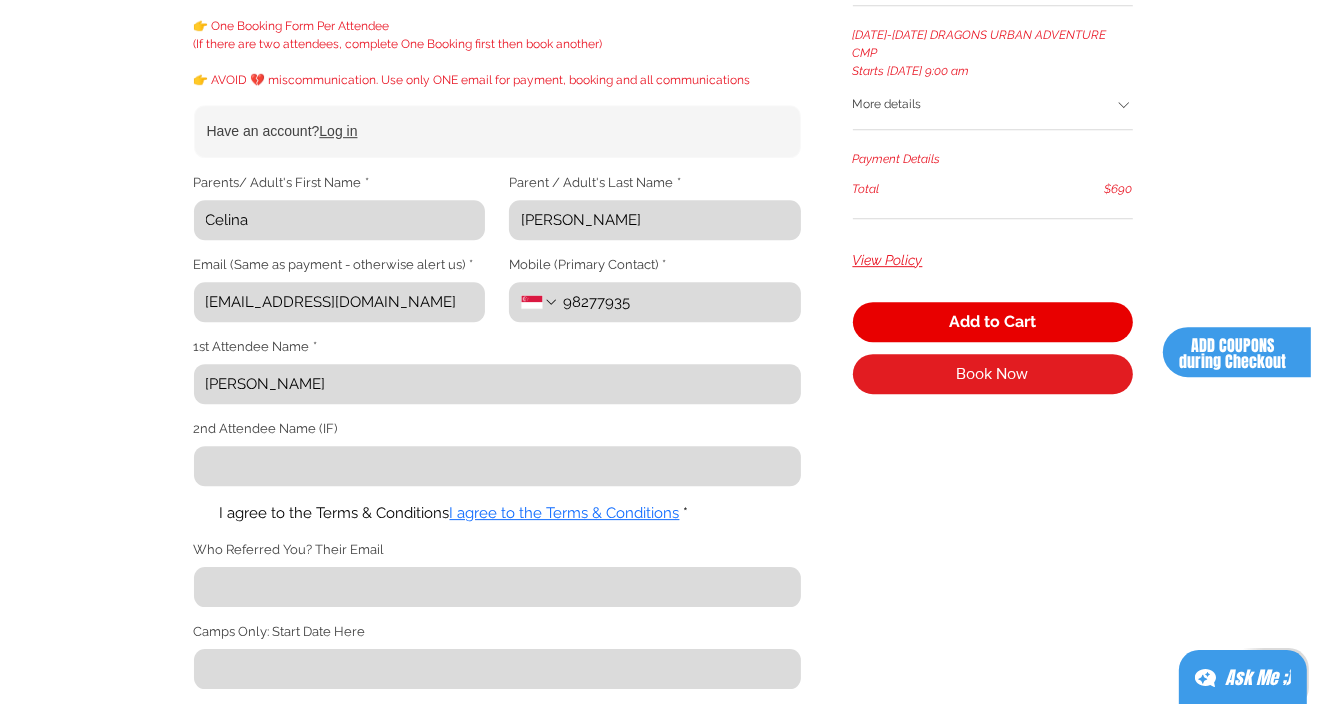 scroll, scrollTop: 456, scrollLeft: 0, axis: vertical 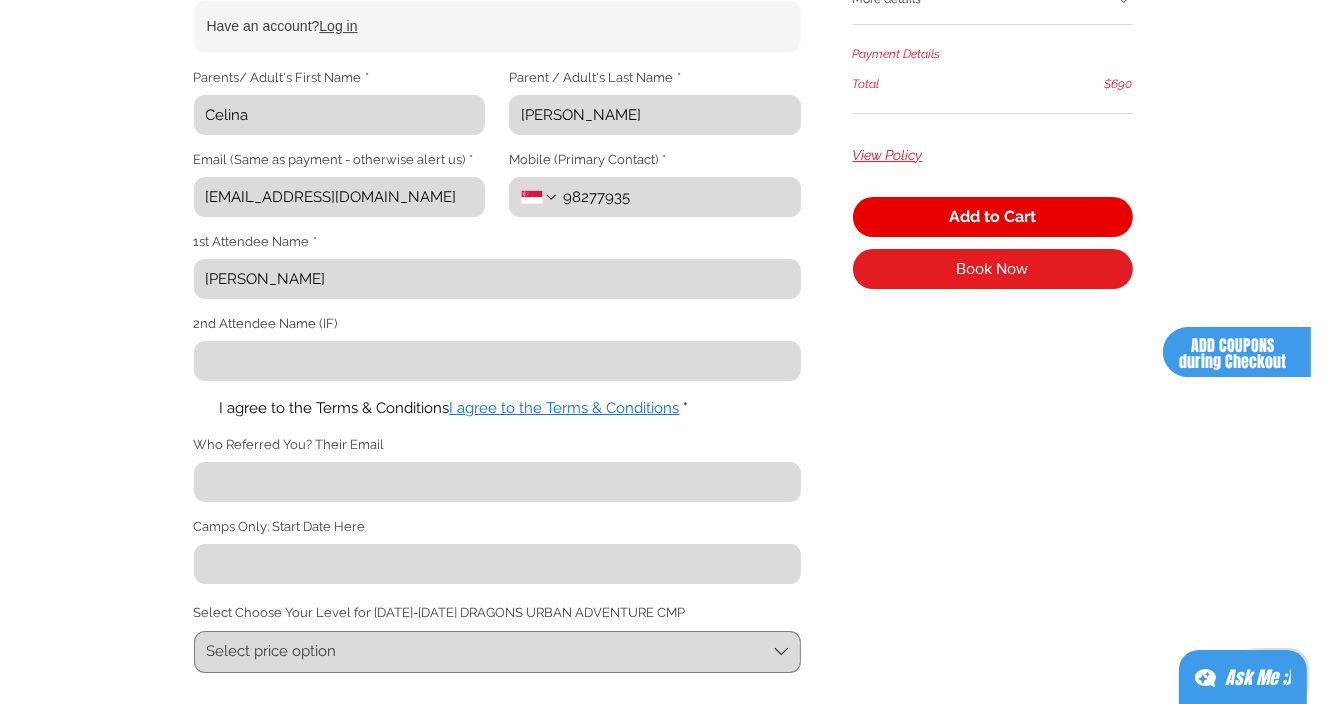 click at bounding box center (201, 409) 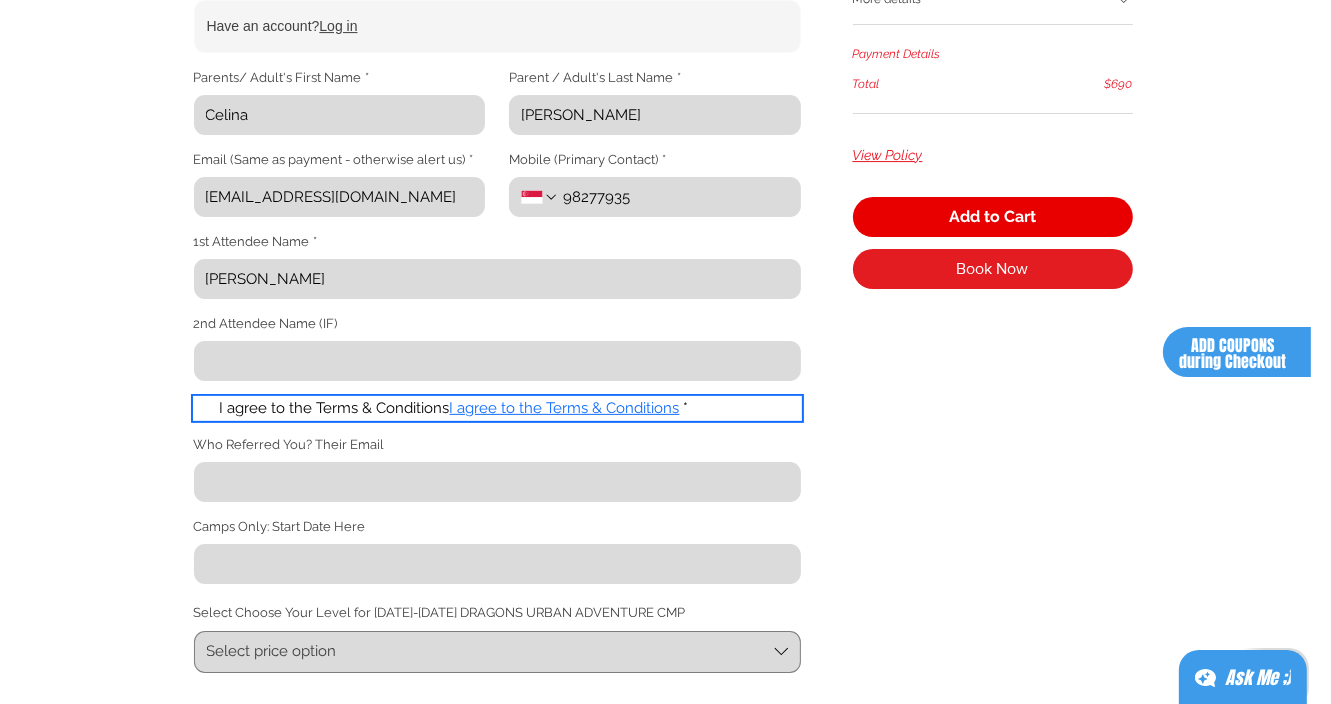 click on "I agree to the Terms & Conditions  I agree to the Terms & Conditions *" at bounding box center [193, 408] 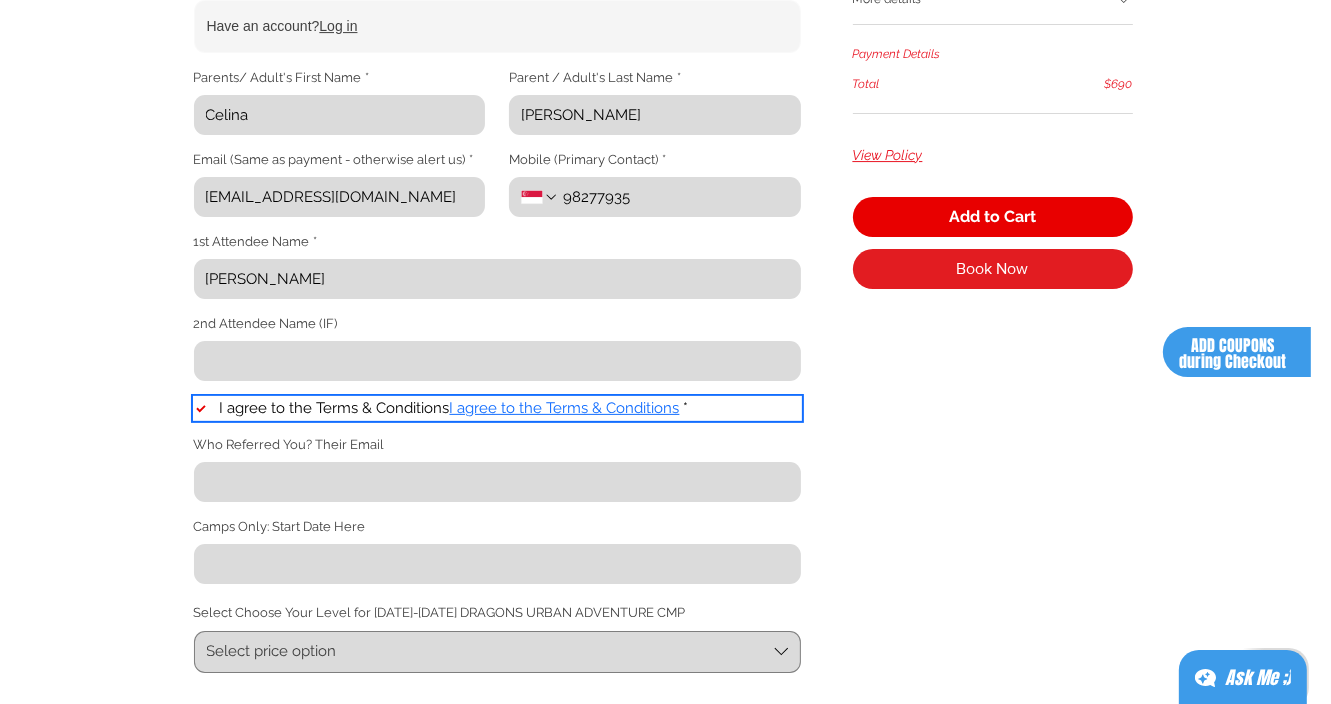 click on "I agree to the Terms & Conditions" at bounding box center (565, 408) 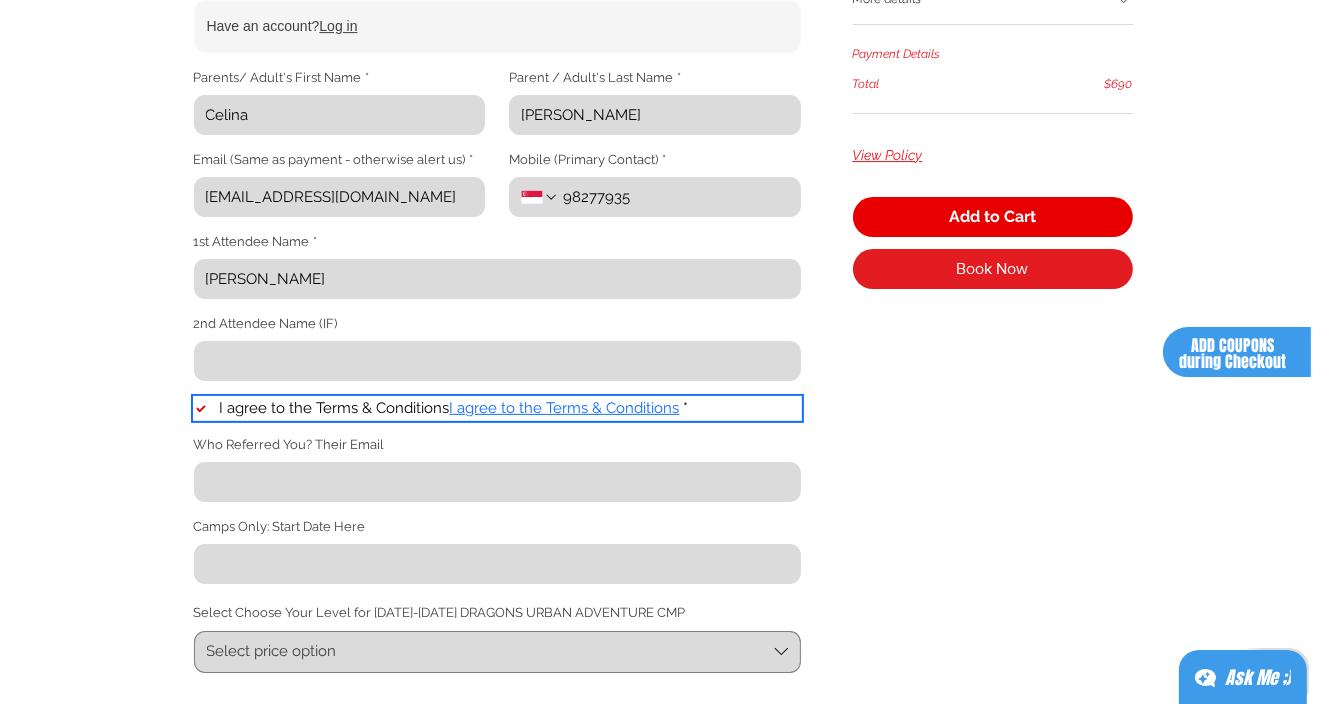 scroll, scrollTop: 543, scrollLeft: 0, axis: vertical 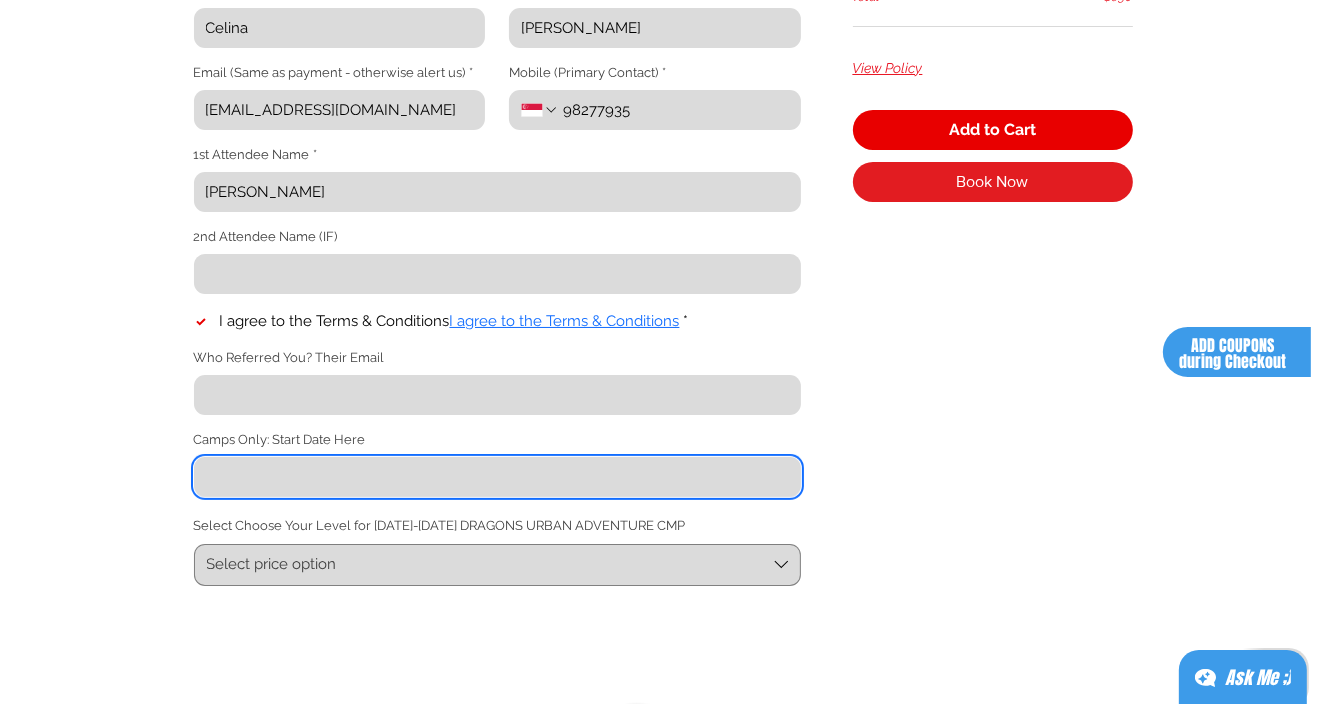 click on "Camps Only: Start Date Here" at bounding box center [491, 477] 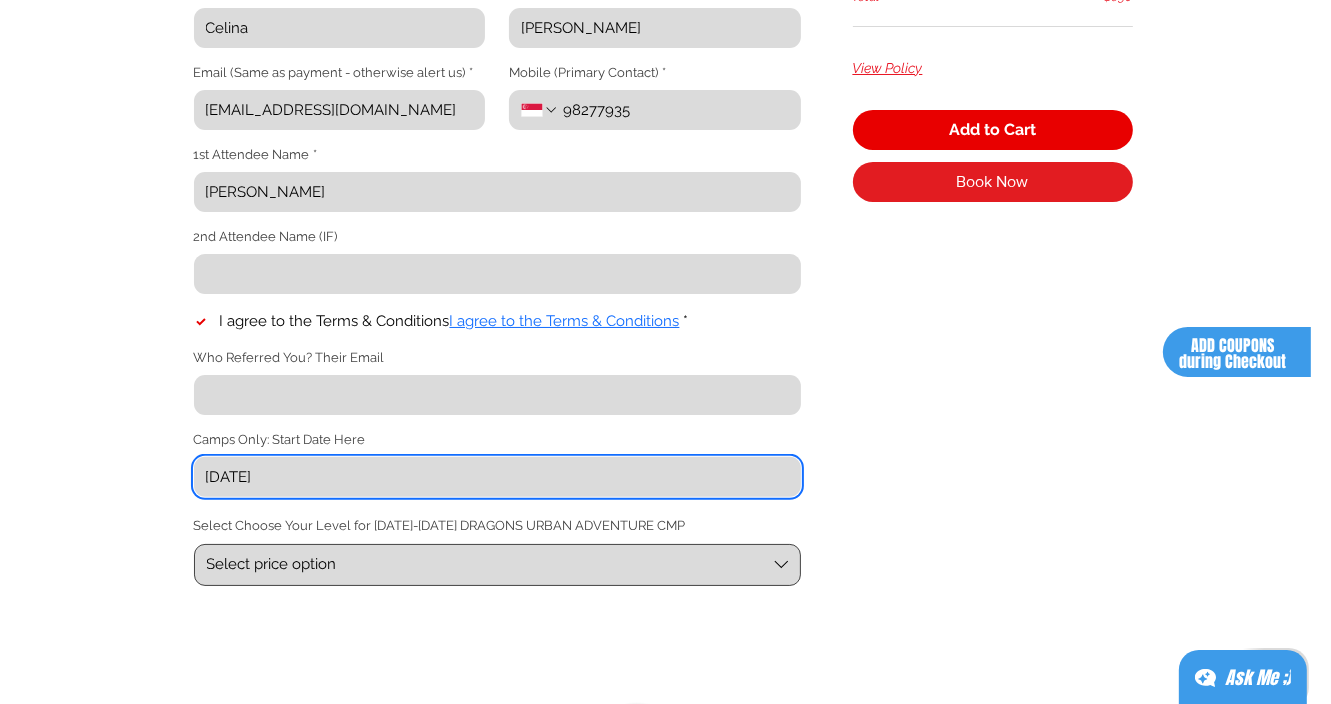 type on "4th August 2025" 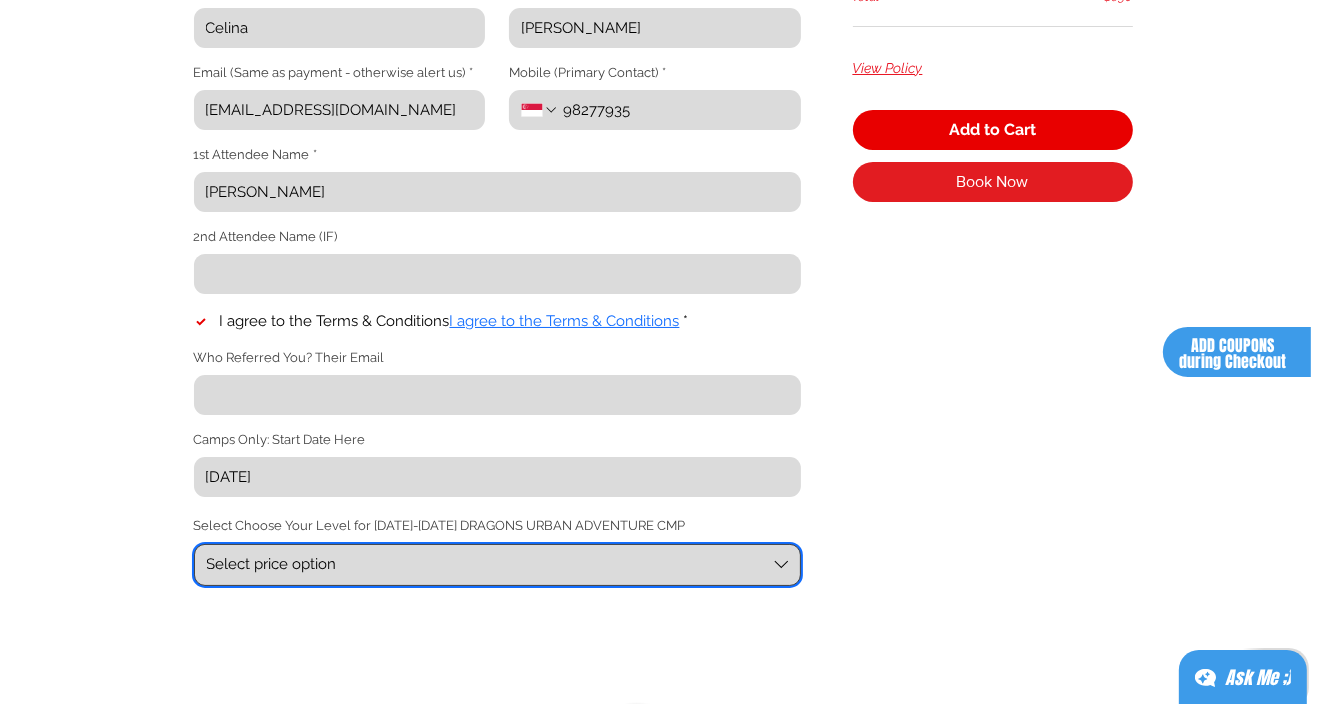 click on "Select price option" at bounding box center [497, 565] 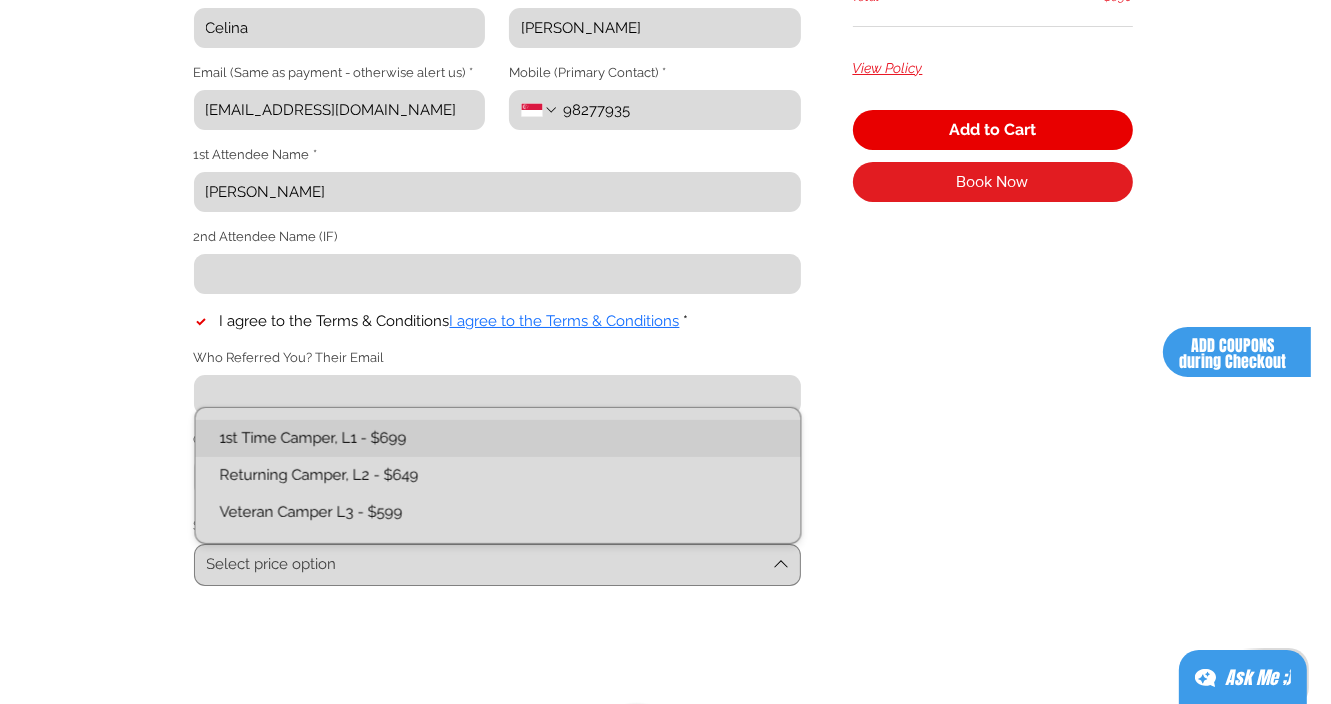 click on "1st Time Camper, L1 - $699" at bounding box center (497, 438) 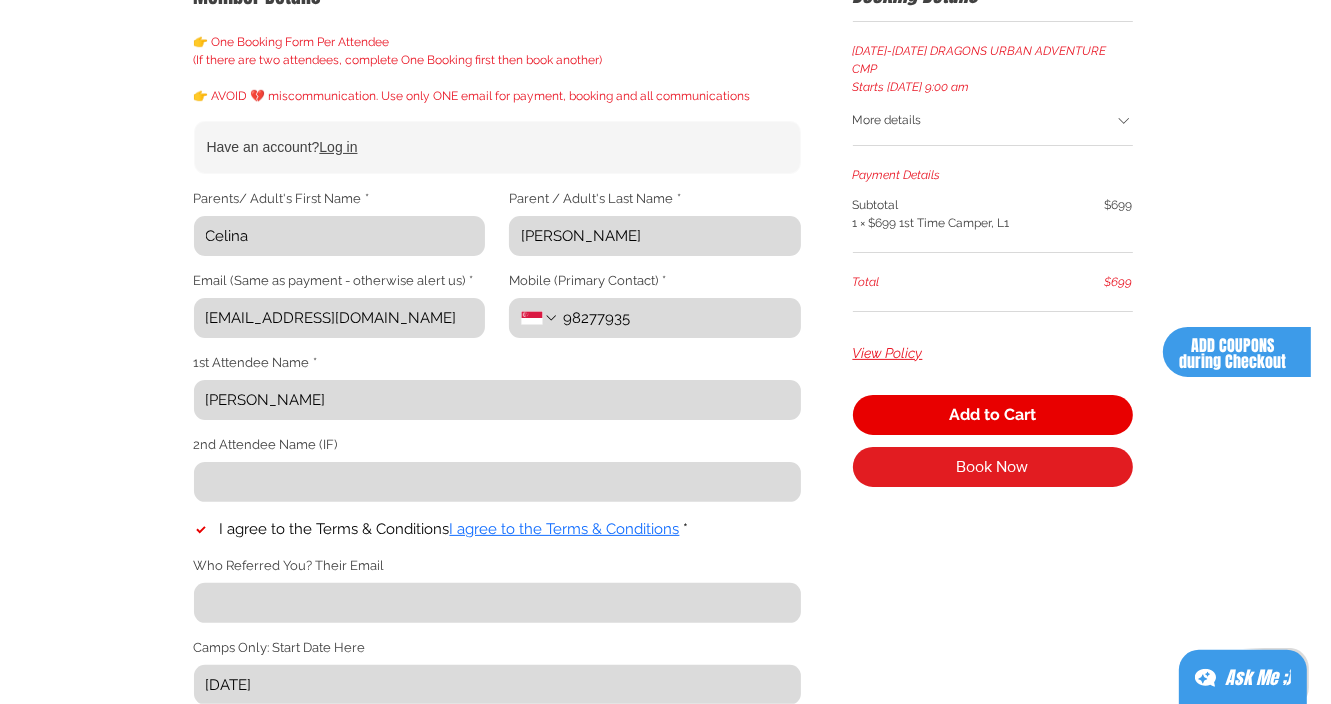 scroll, scrollTop: 284, scrollLeft: 0, axis: vertical 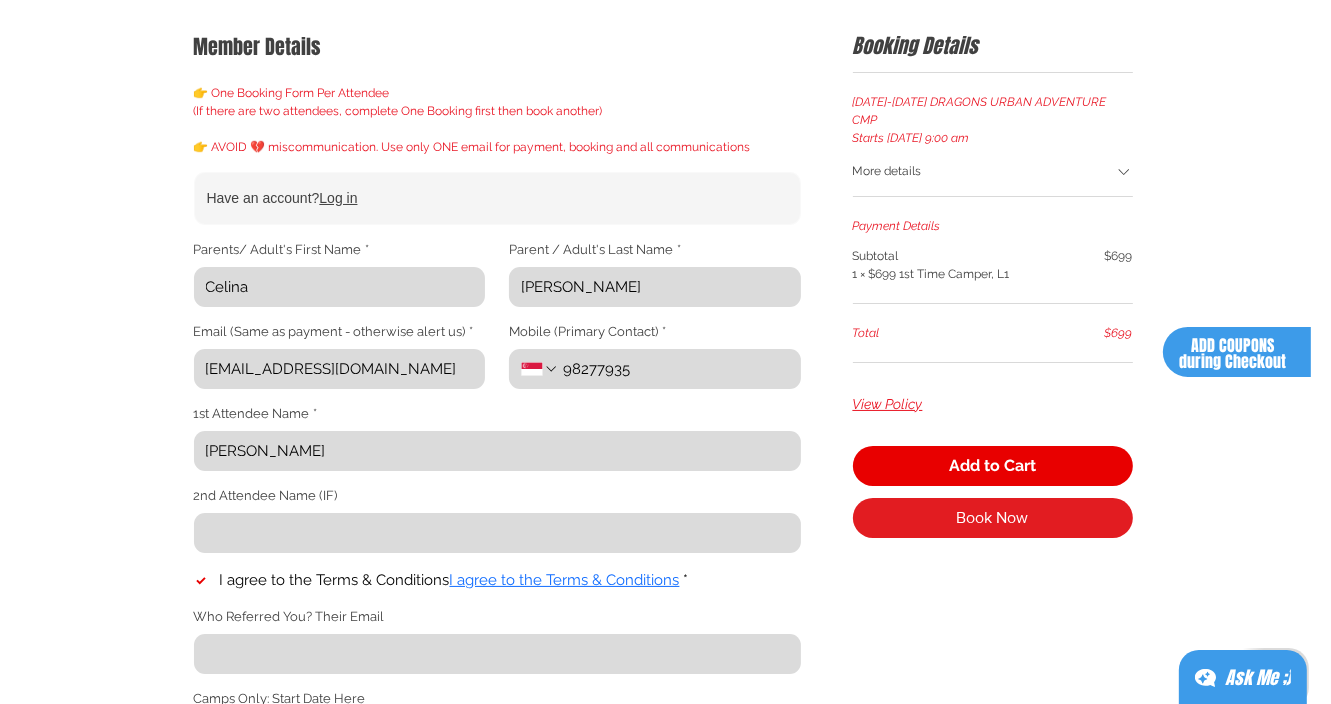 click on "More details" at bounding box center [984, 173] 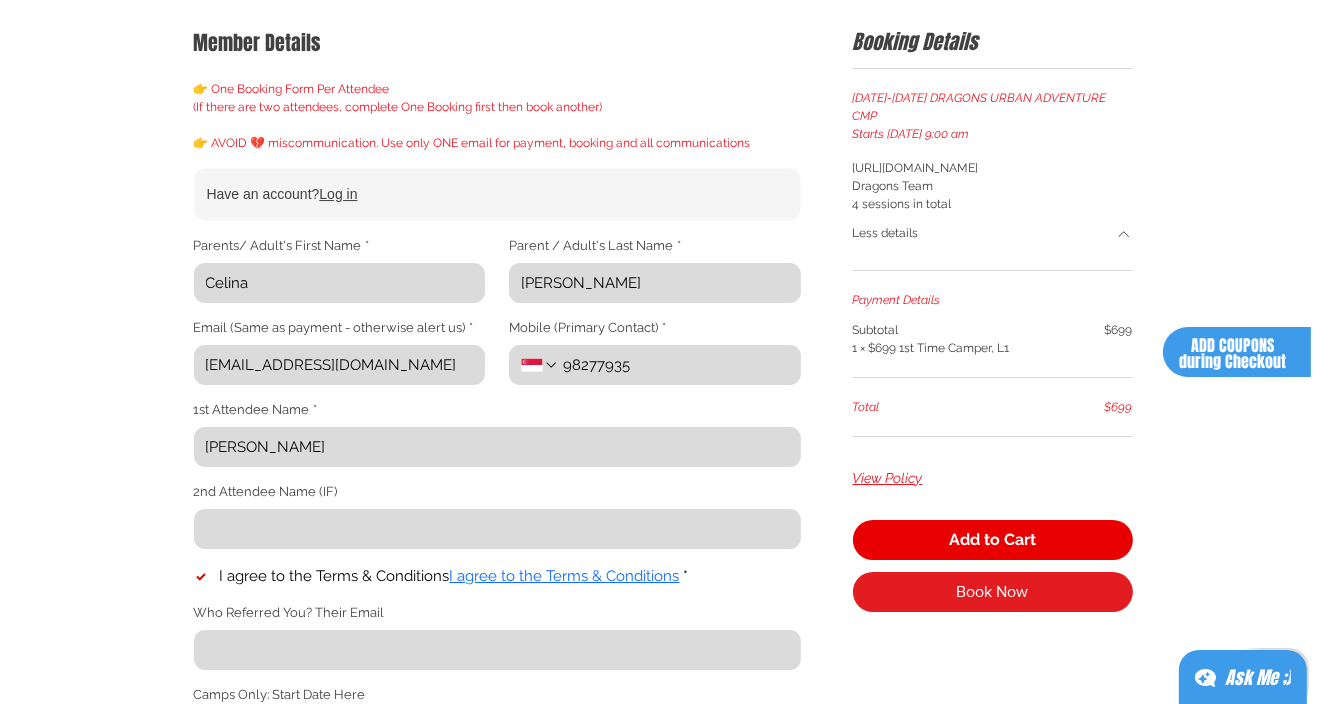 scroll, scrollTop: 309, scrollLeft: 0, axis: vertical 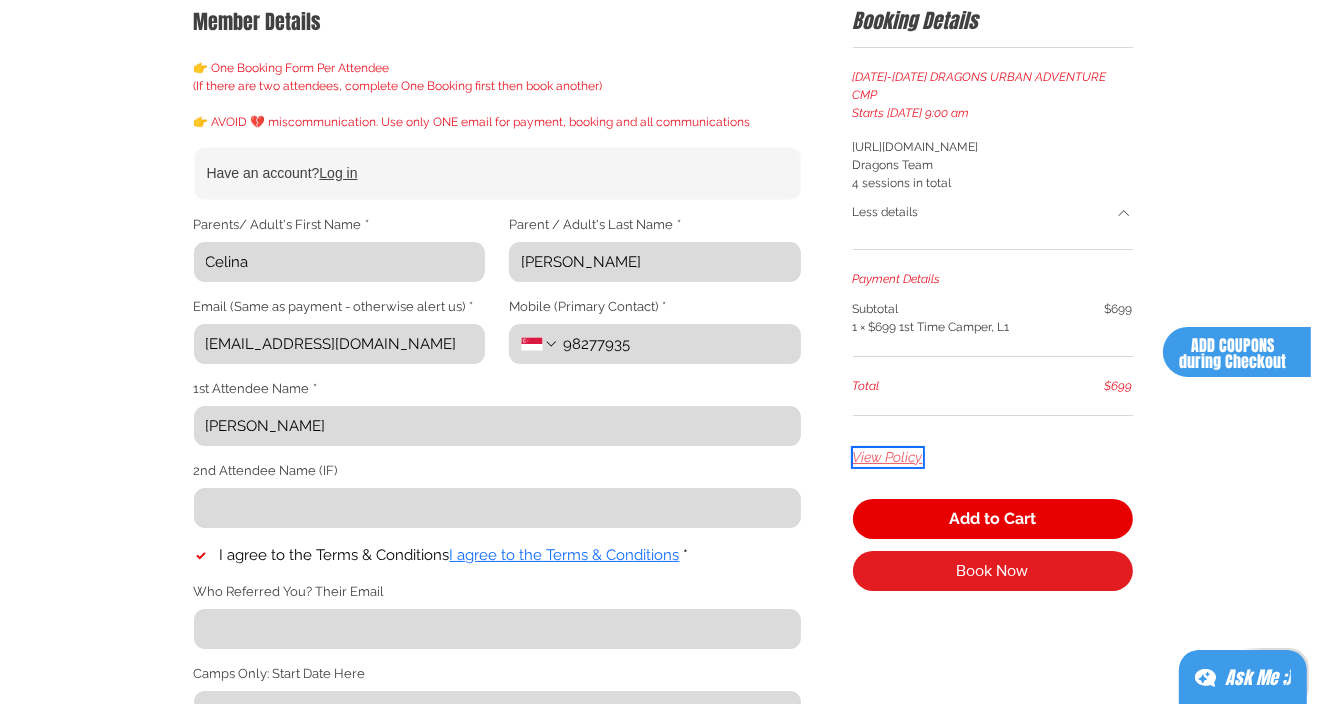 click on "View Policy" at bounding box center [888, 458] 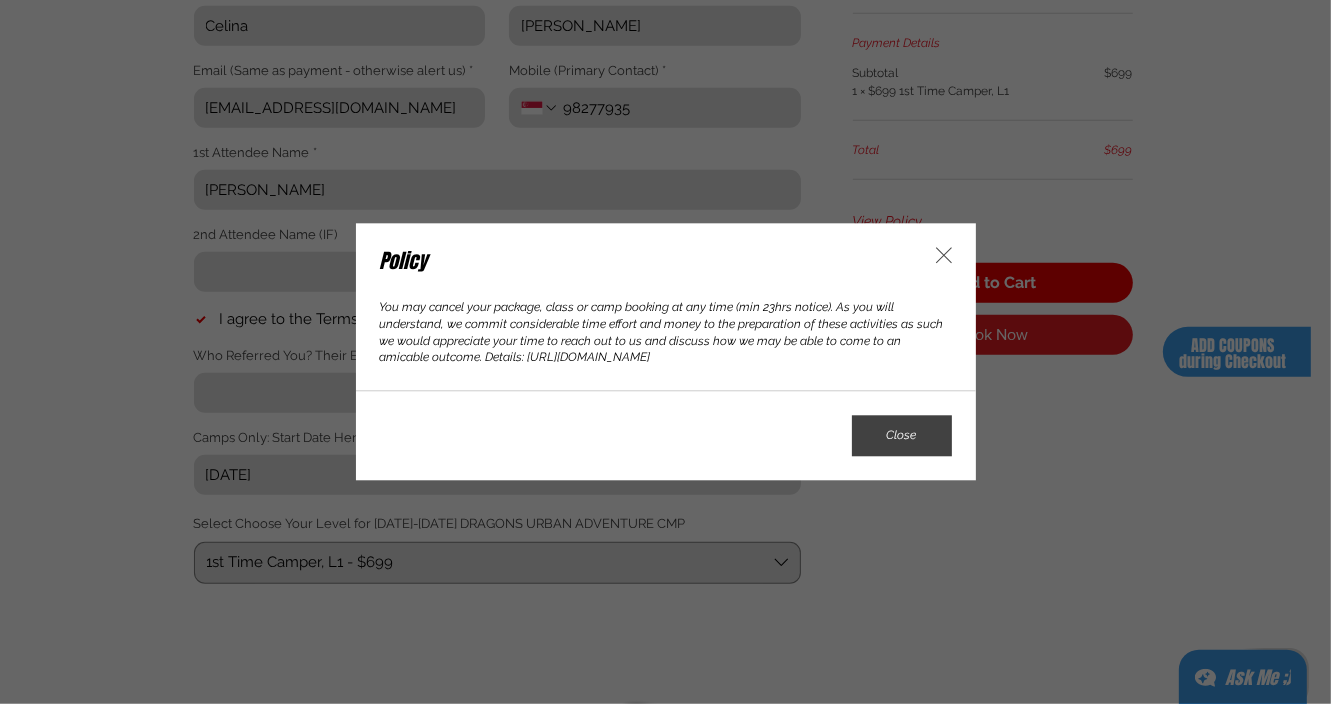 scroll, scrollTop: 558, scrollLeft: 0, axis: vertical 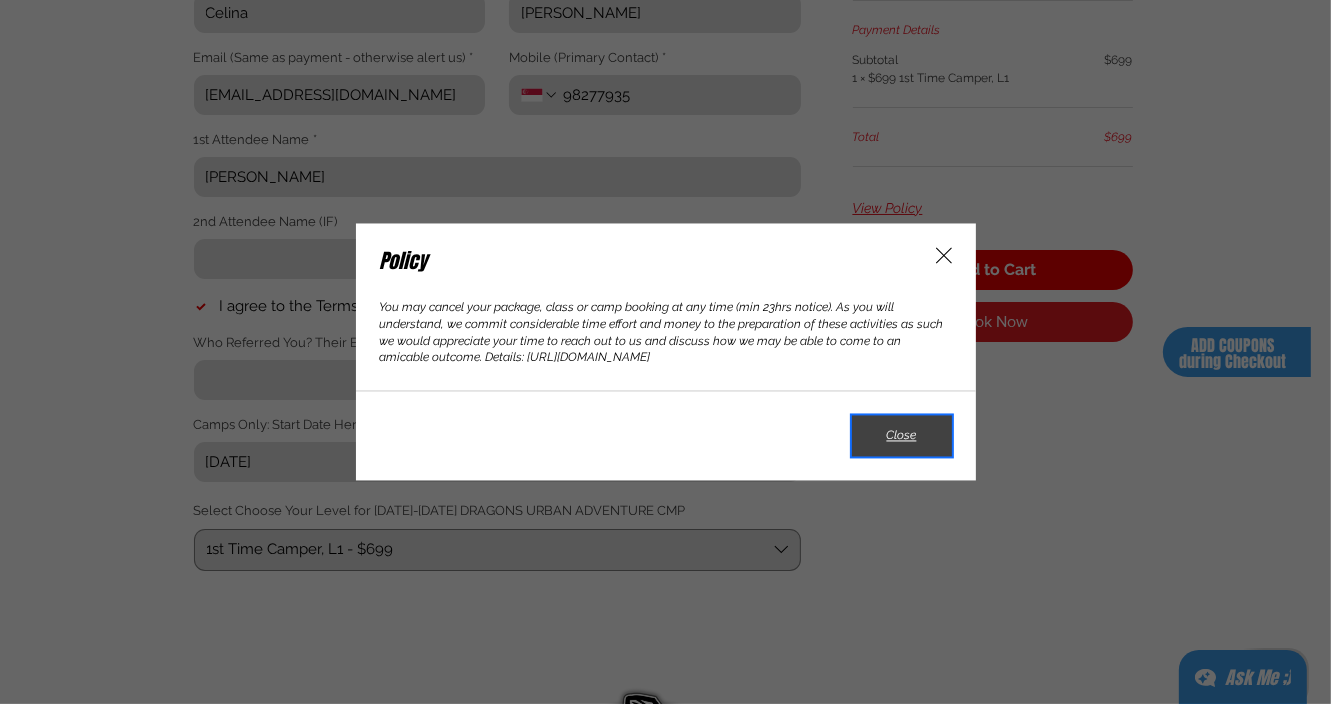click on "Close" at bounding box center [902, 436] 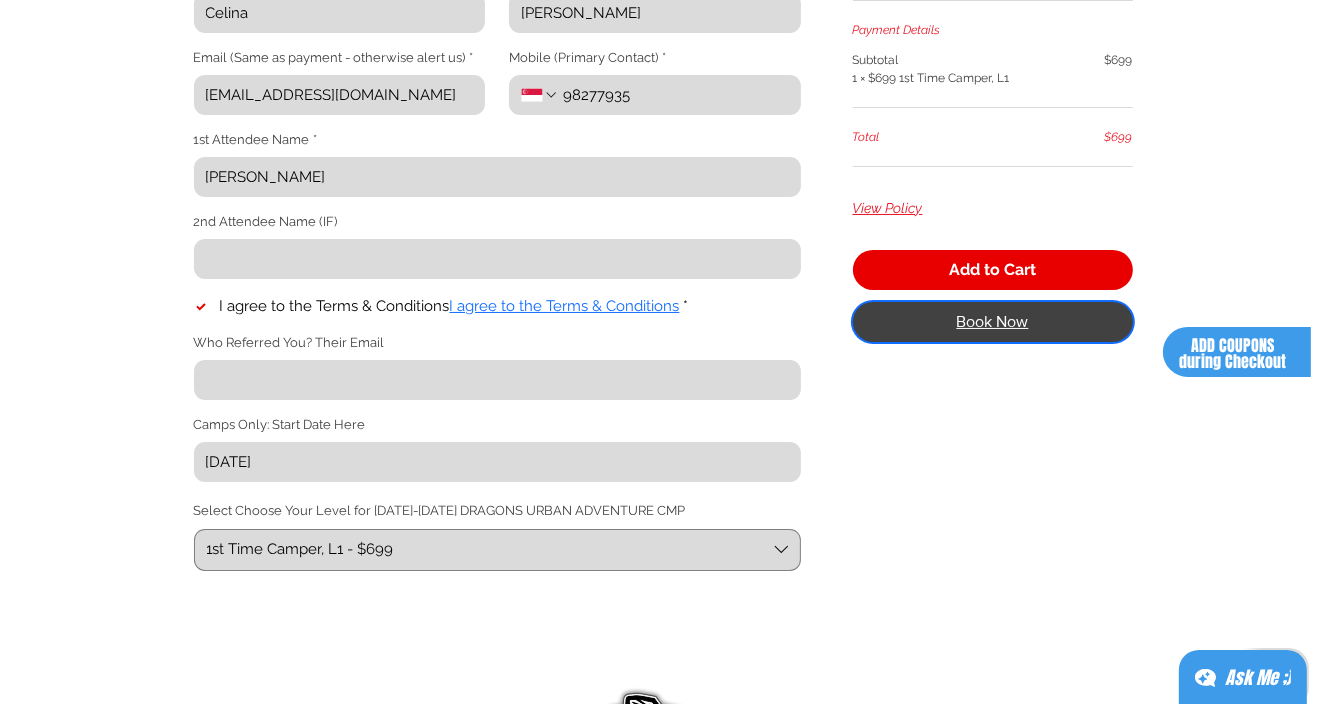 click on "Book Now" at bounding box center (993, 322) 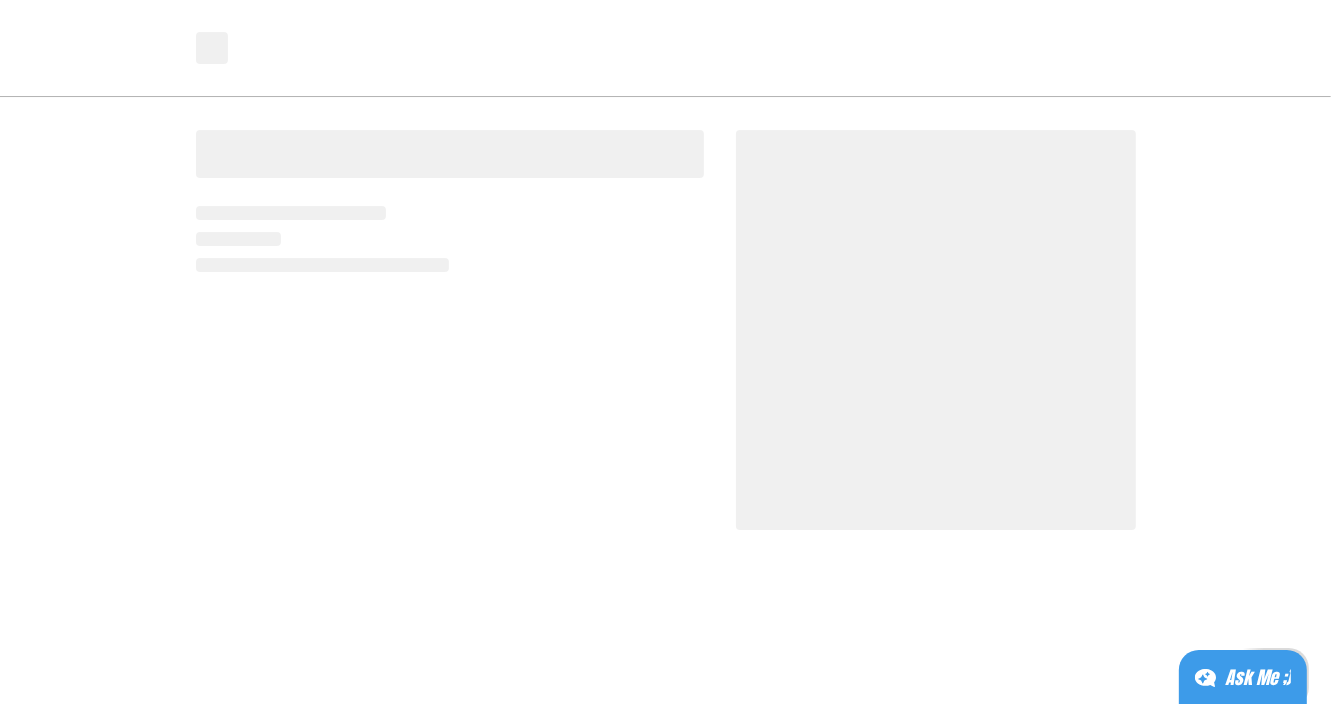 scroll, scrollTop: 6, scrollLeft: 0, axis: vertical 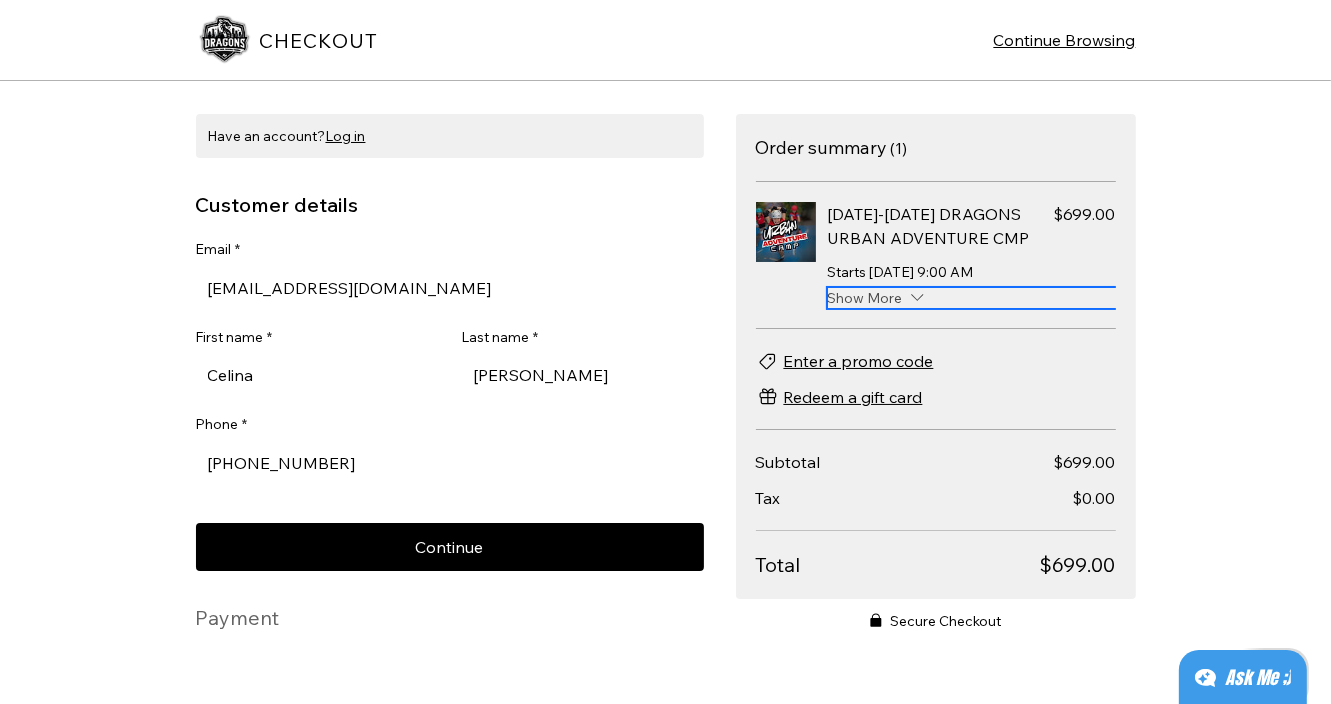 click 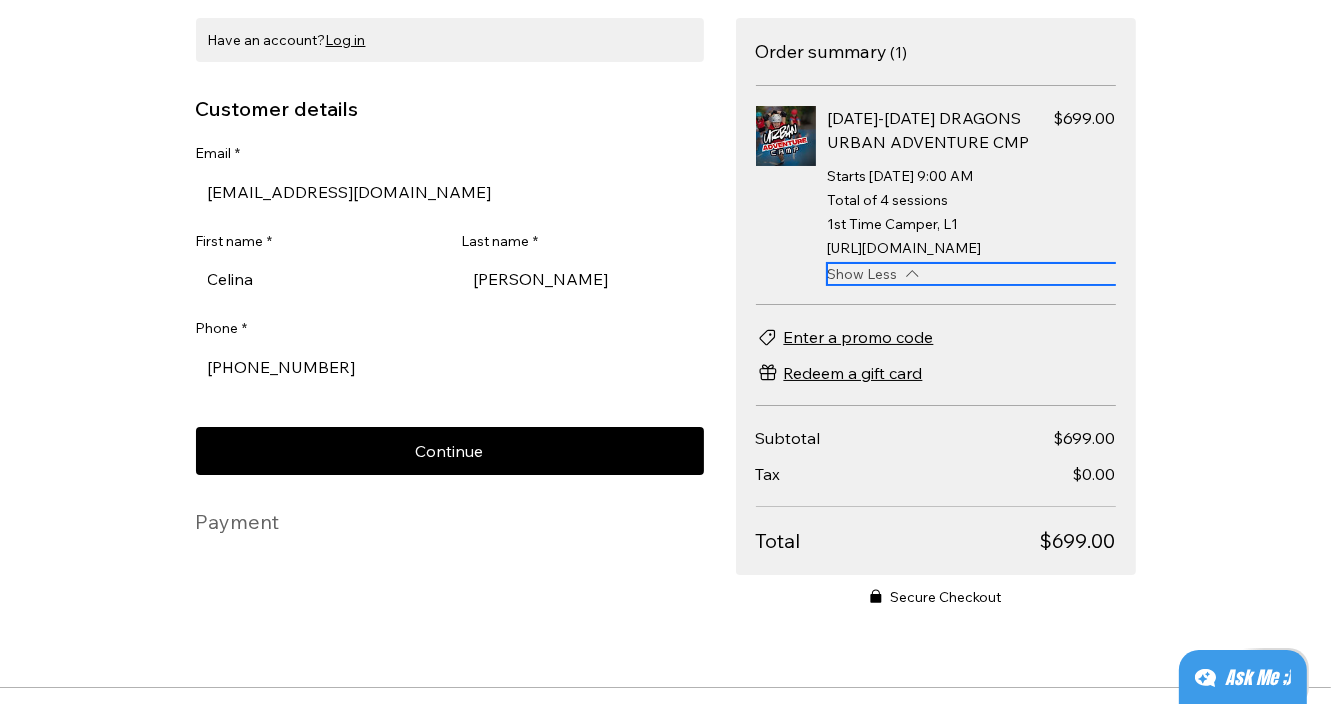 scroll, scrollTop: 0, scrollLeft: 0, axis: both 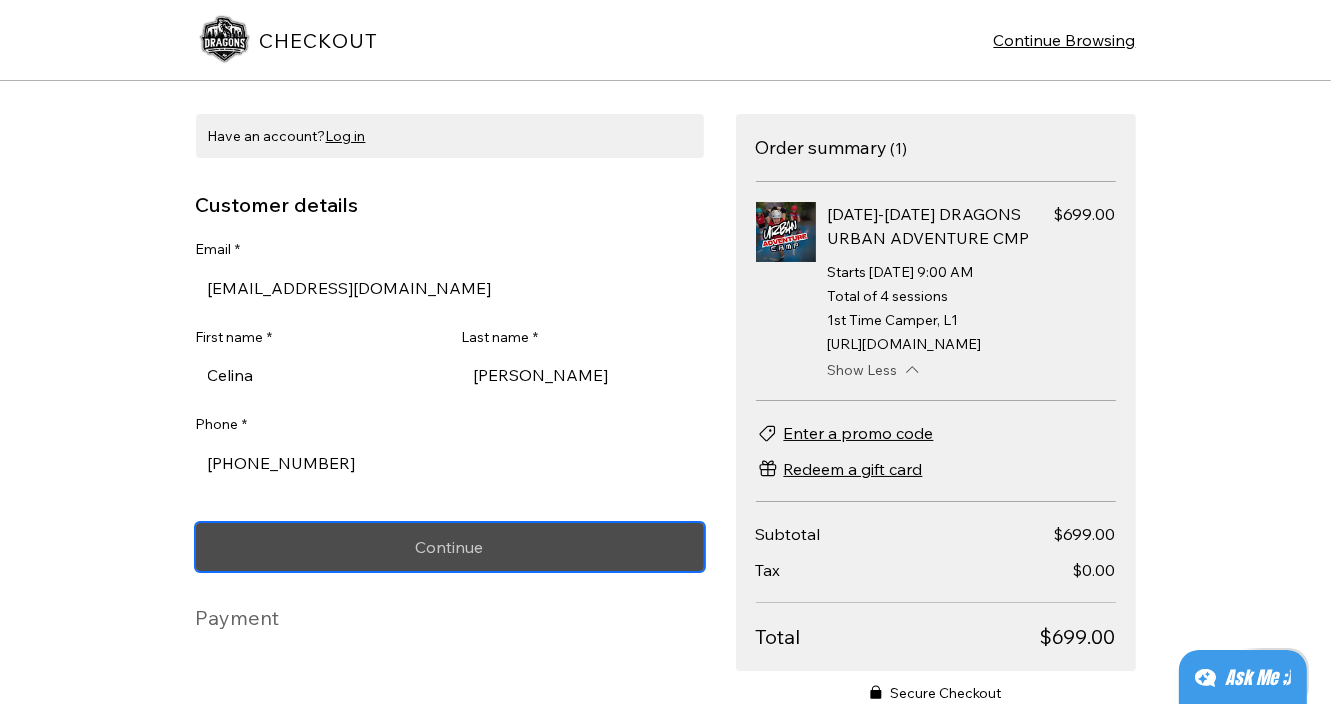 click on "Continue" at bounding box center (450, 547) 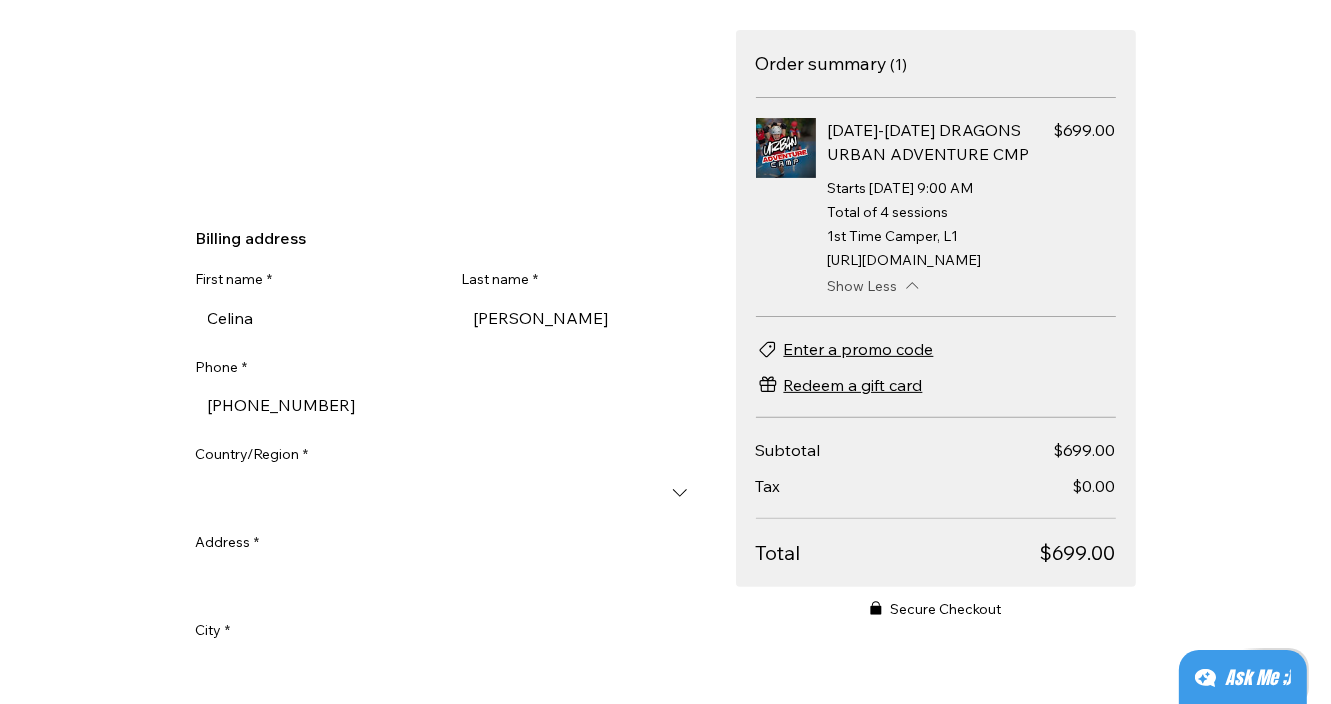 scroll, scrollTop: 490, scrollLeft: 0, axis: vertical 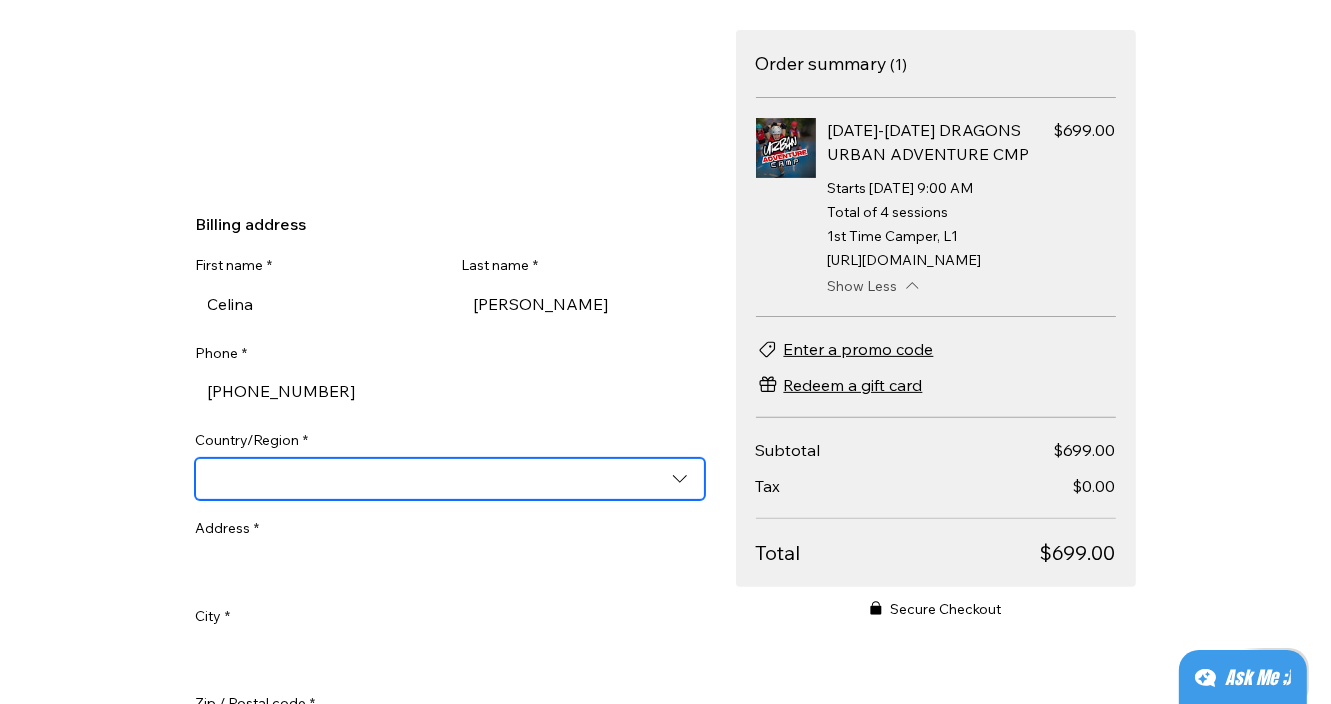 click on "Country/Region *" at bounding box center [450, 479] 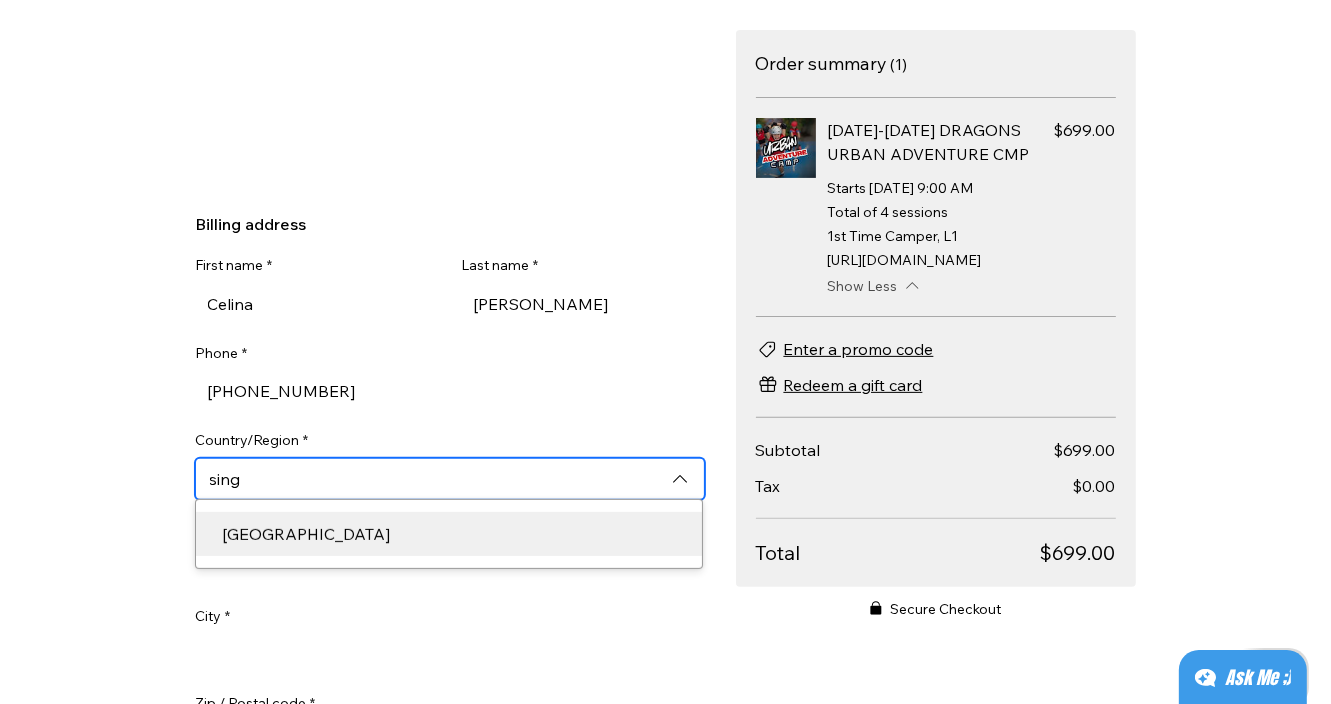click on "Singapore" at bounding box center [448, 534] 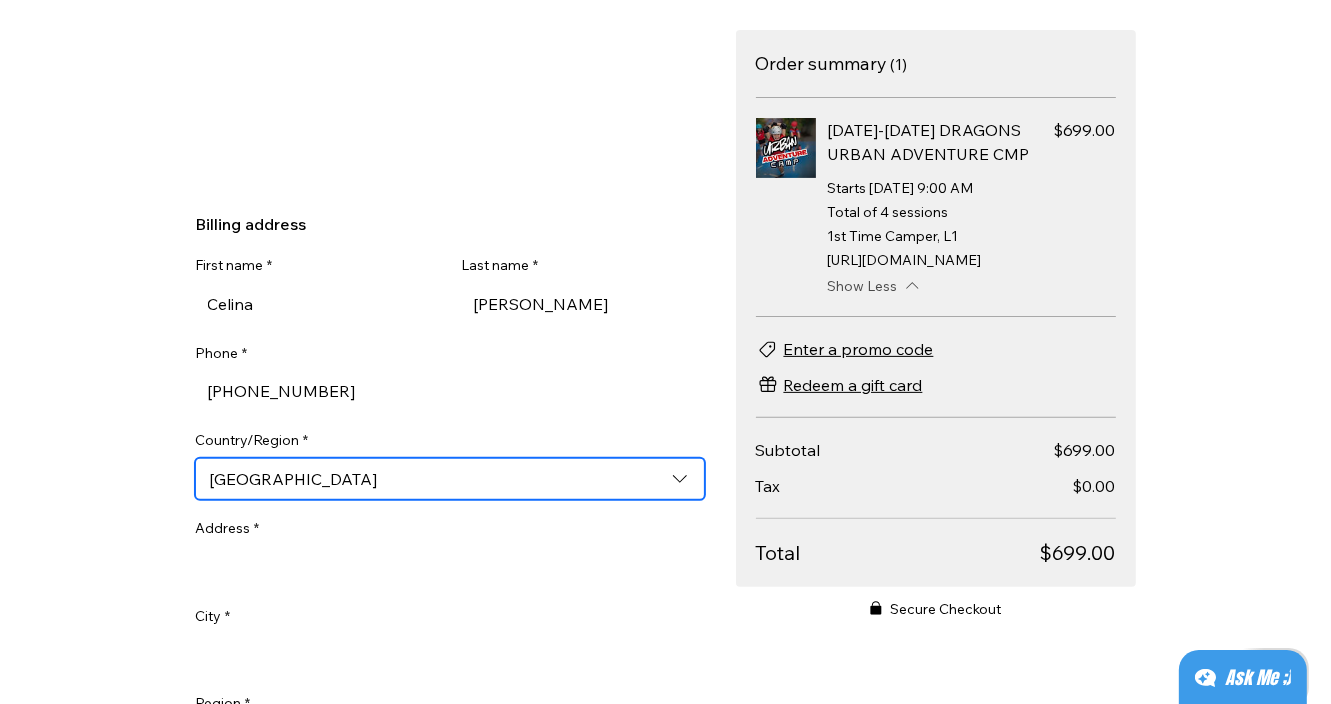 type on "Singapore" 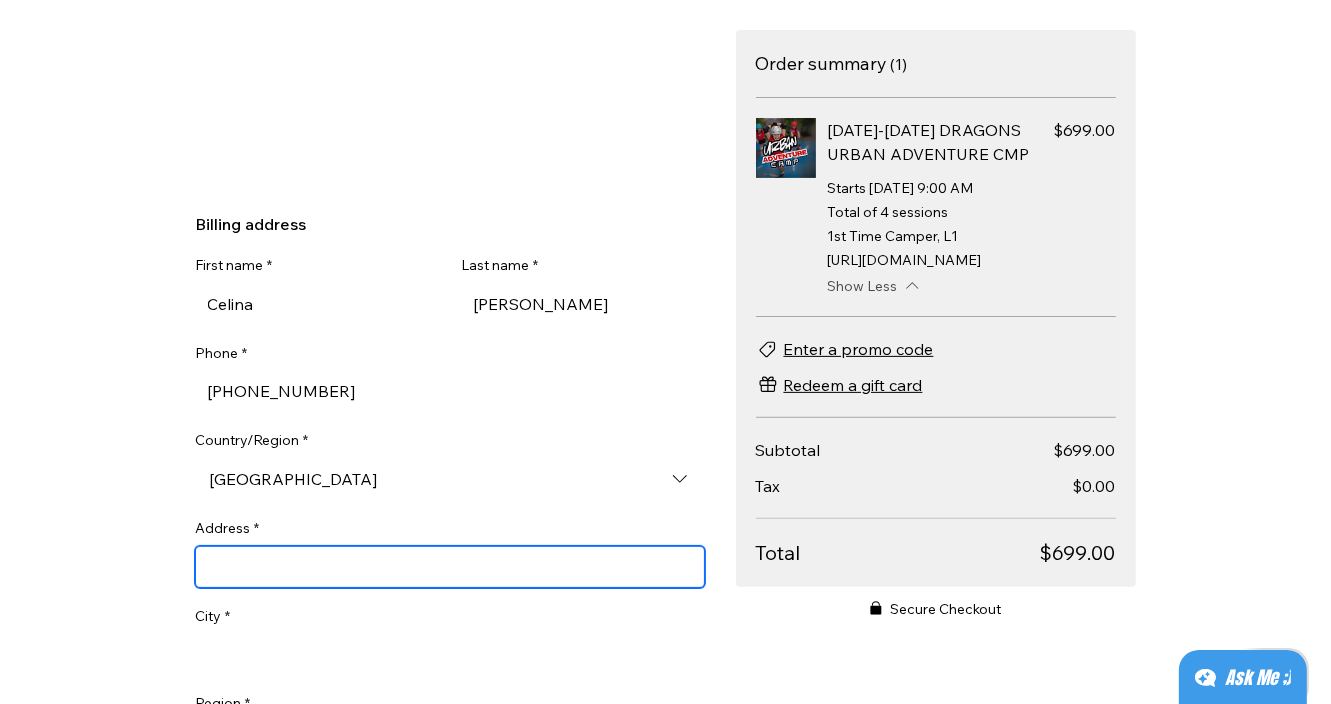 click on "Address *" at bounding box center [450, 567] 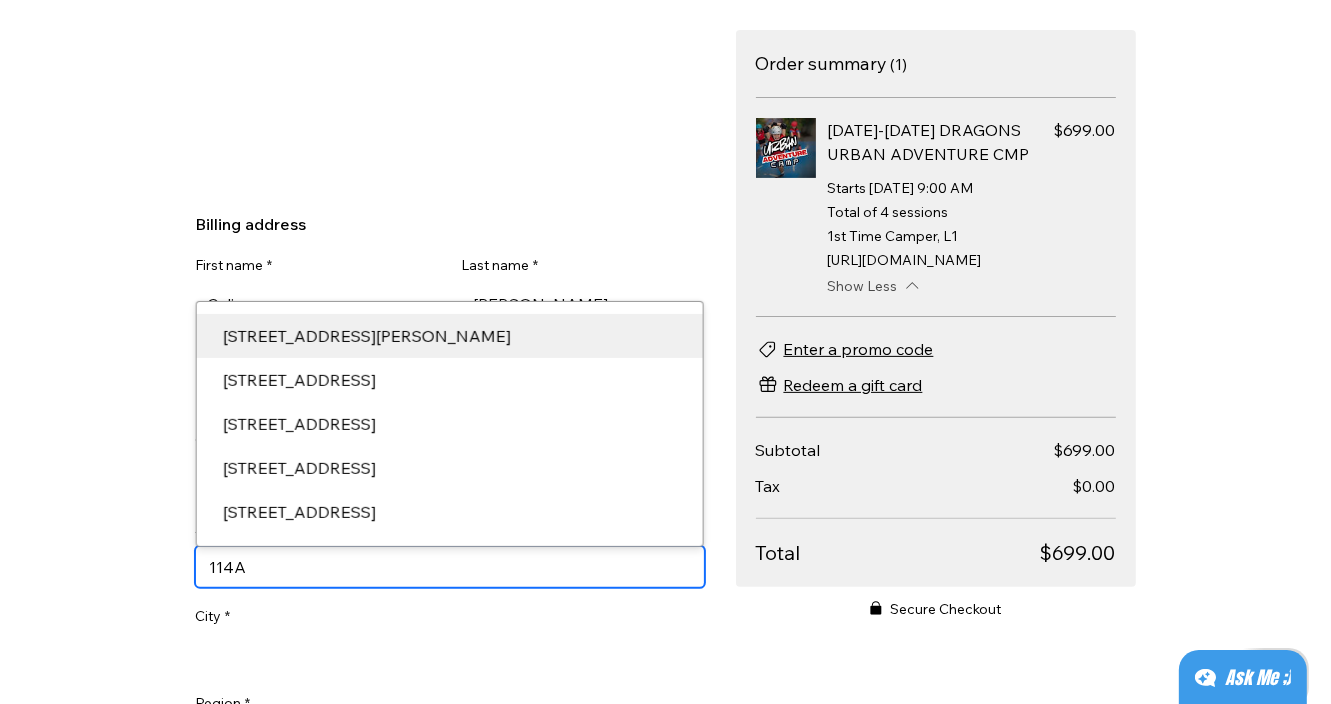 click on "114A Arthur Road, Singapore" at bounding box center (449, 336) 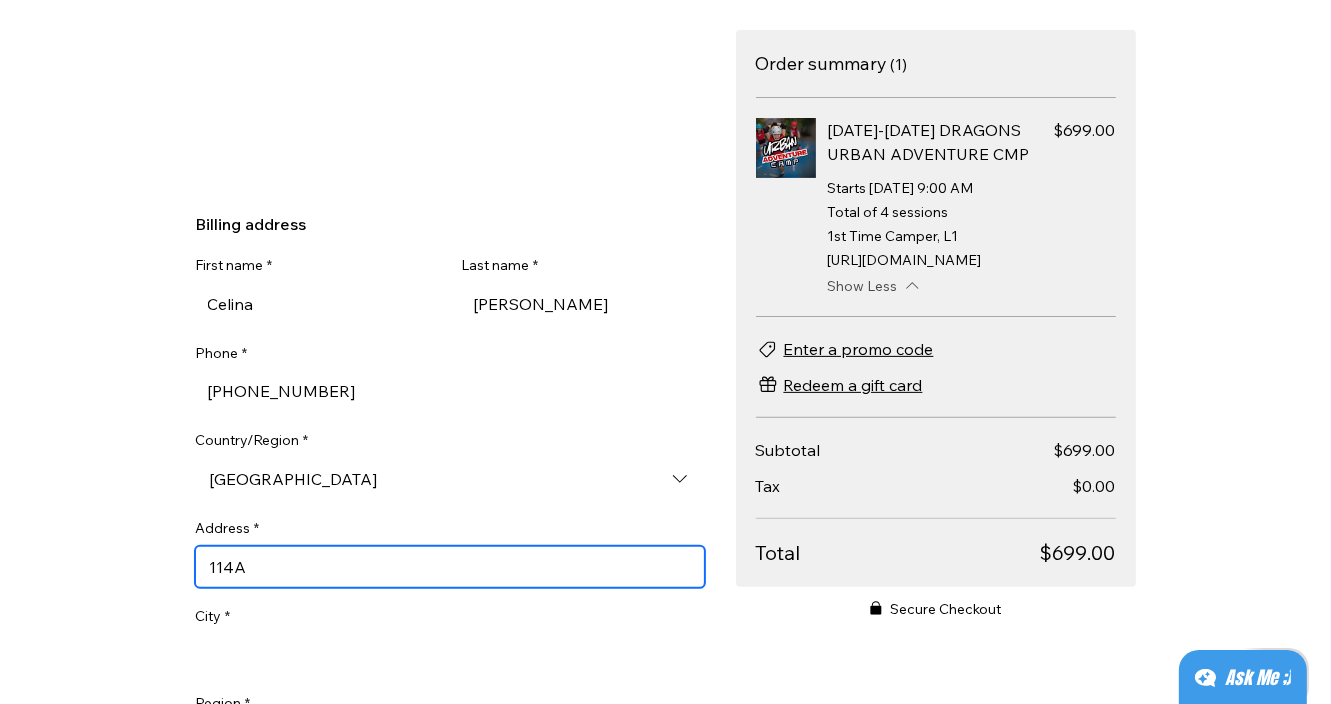 type on "114A Arthur Rd" 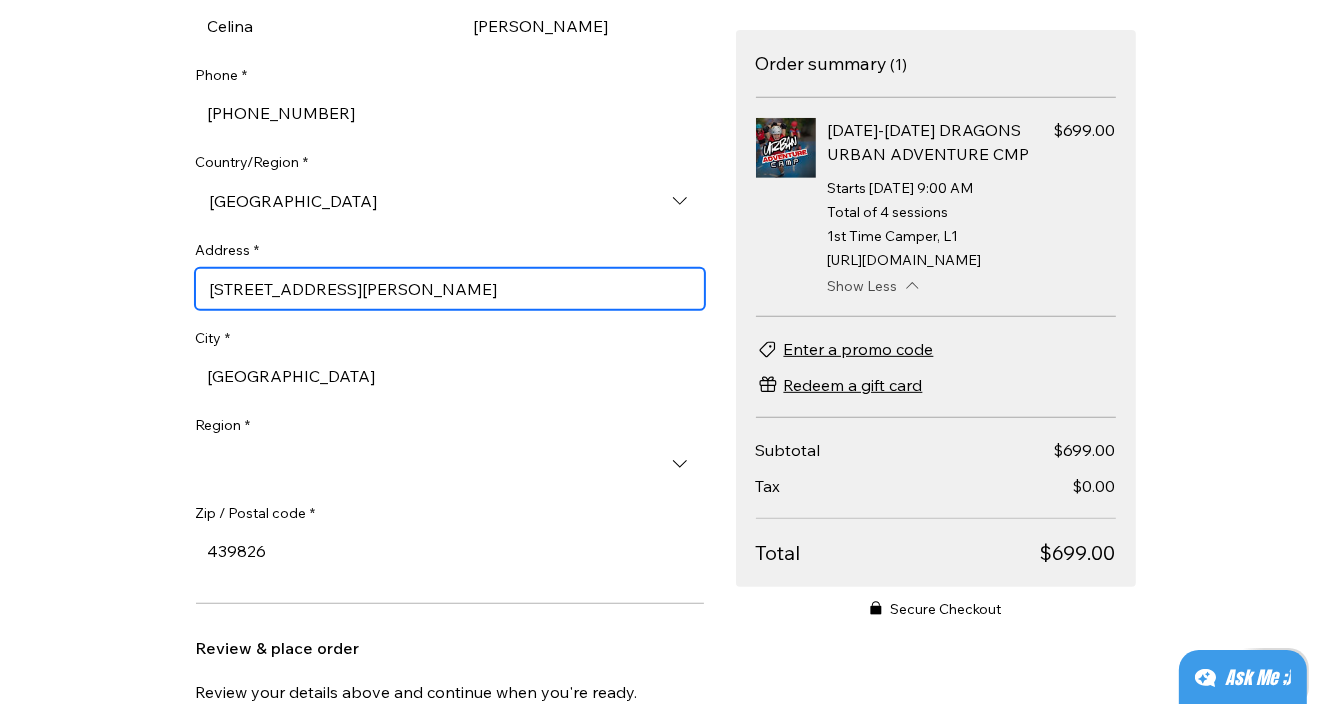 scroll, scrollTop: 770, scrollLeft: 0, axis: vertical 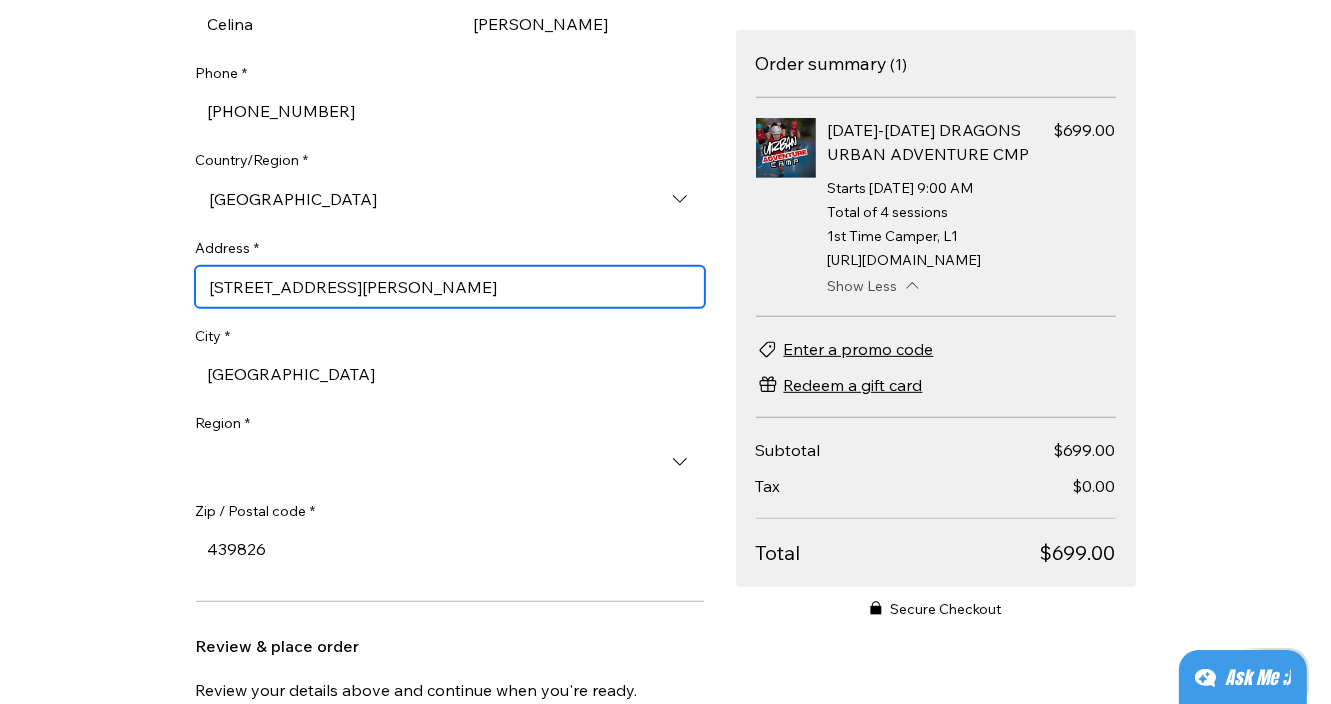 type on "114A Arthur Rd" 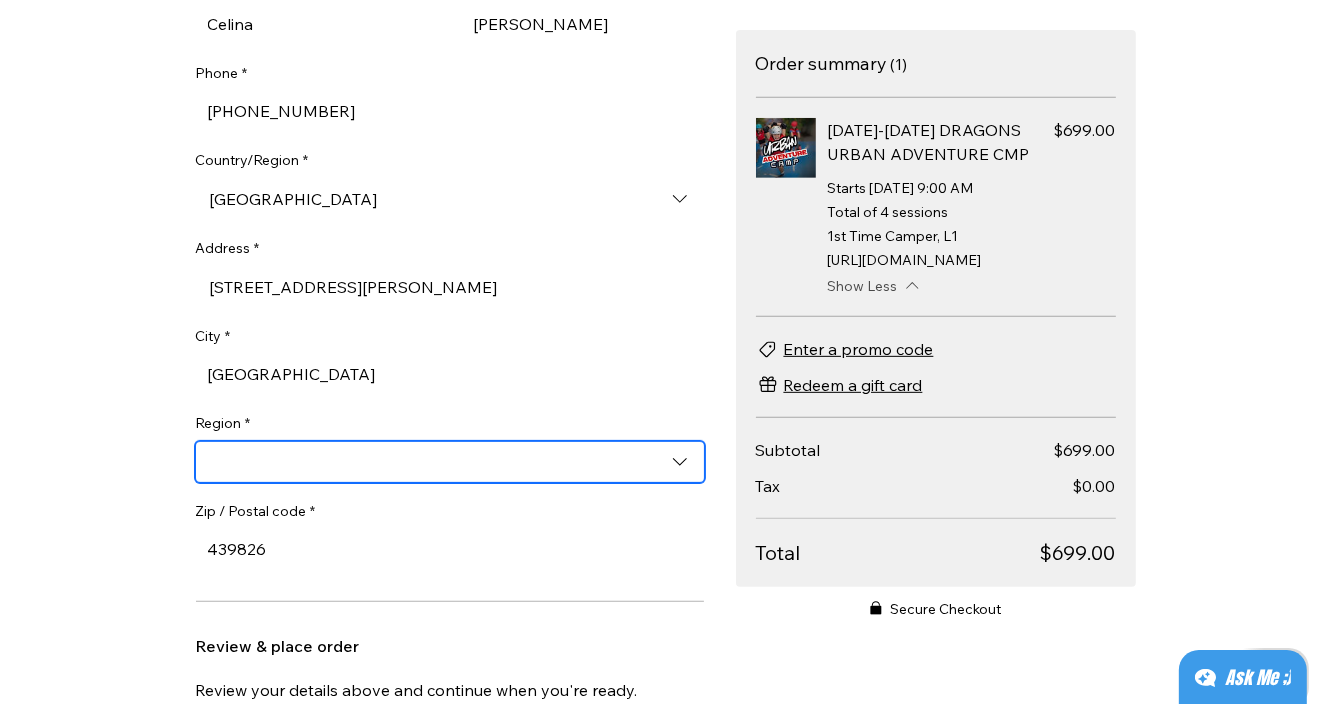 click on "Region *" at bounding box center (450, 462) 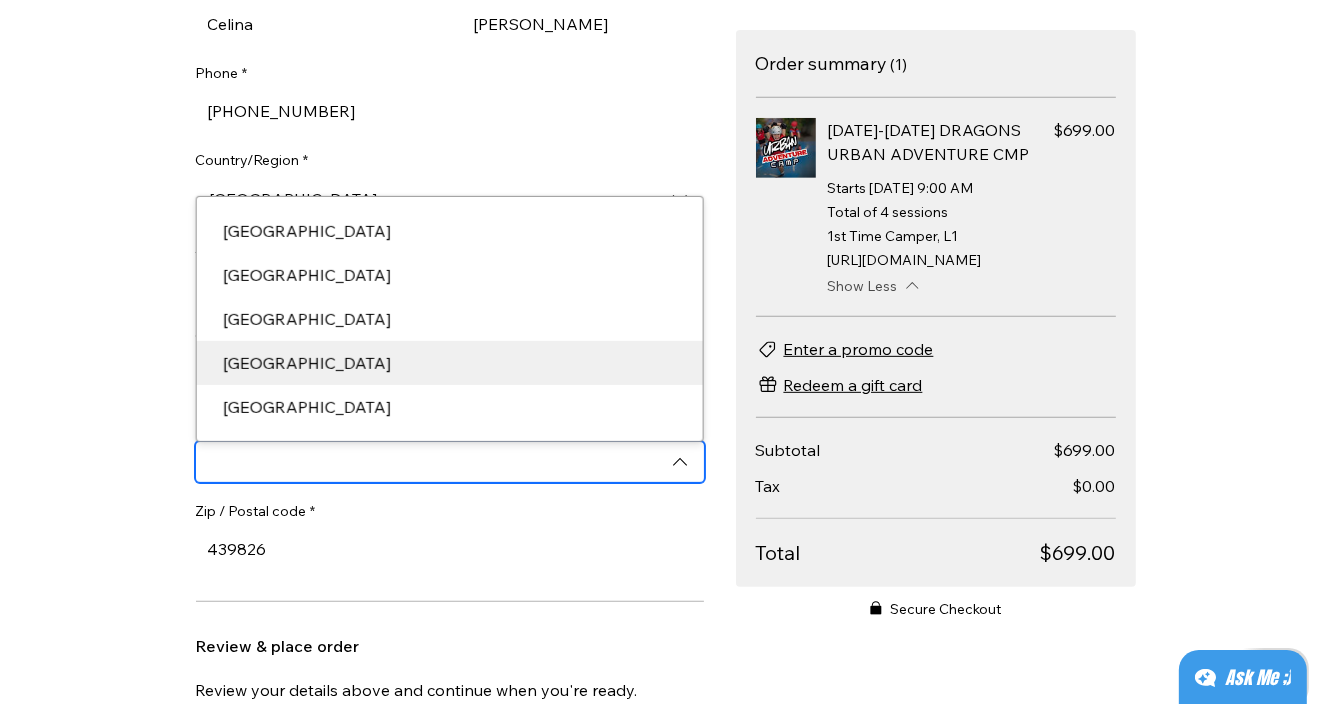 scroll, scrollTop: 832, scrollLeft: 0, axis: vertical 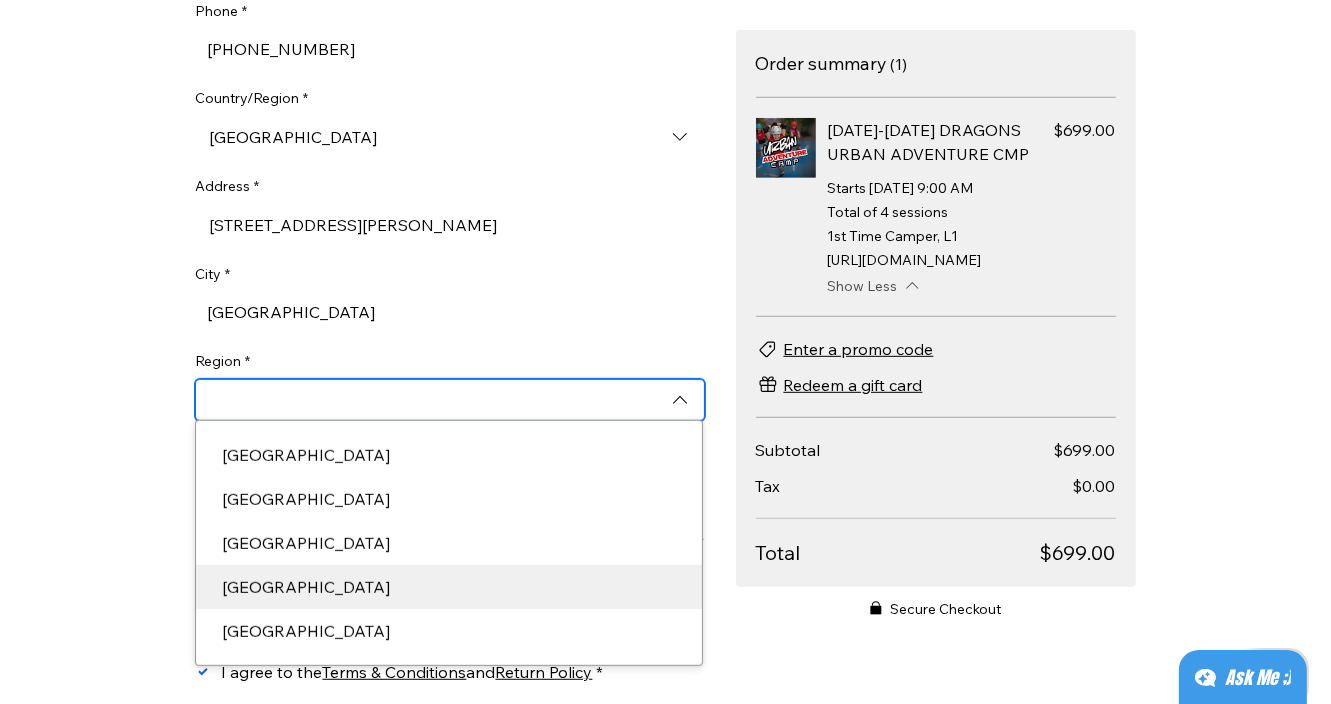 click on "South East" at bounding box center (448, 587) 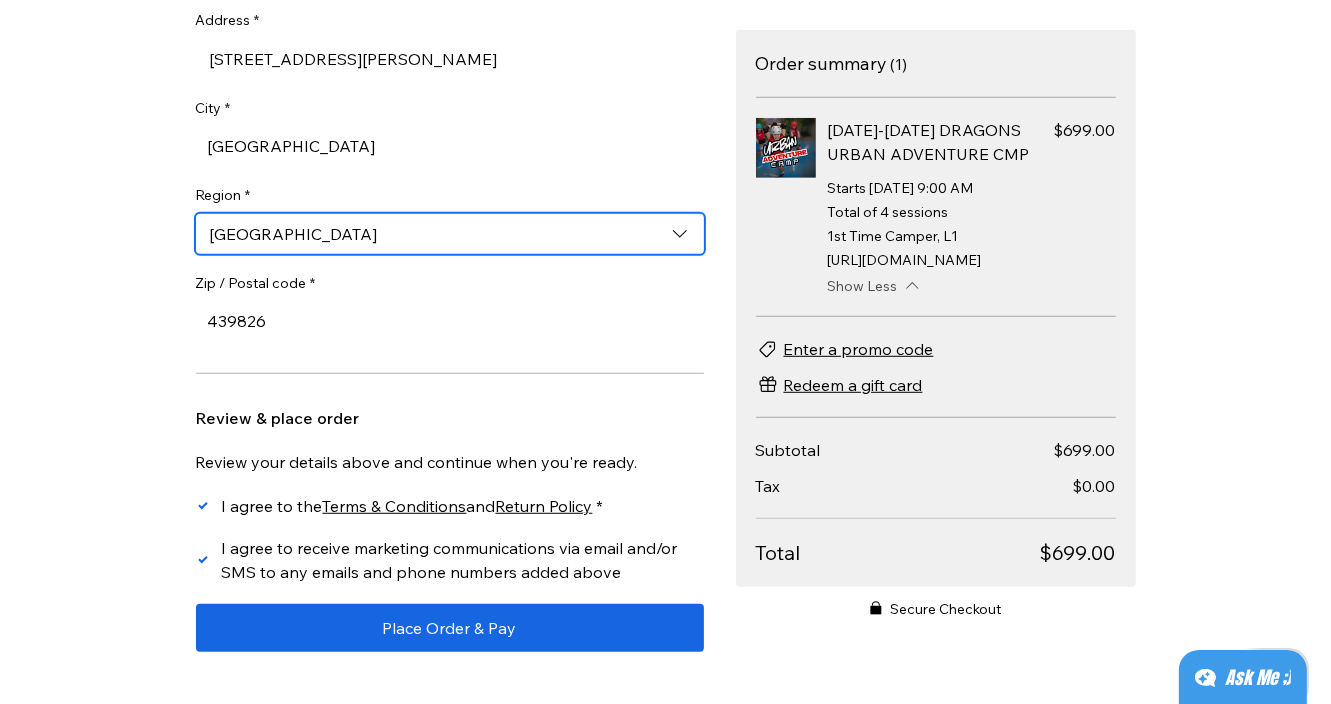 scroll, scrollTop: 1006, scrollLeft: 0, axis: vertical 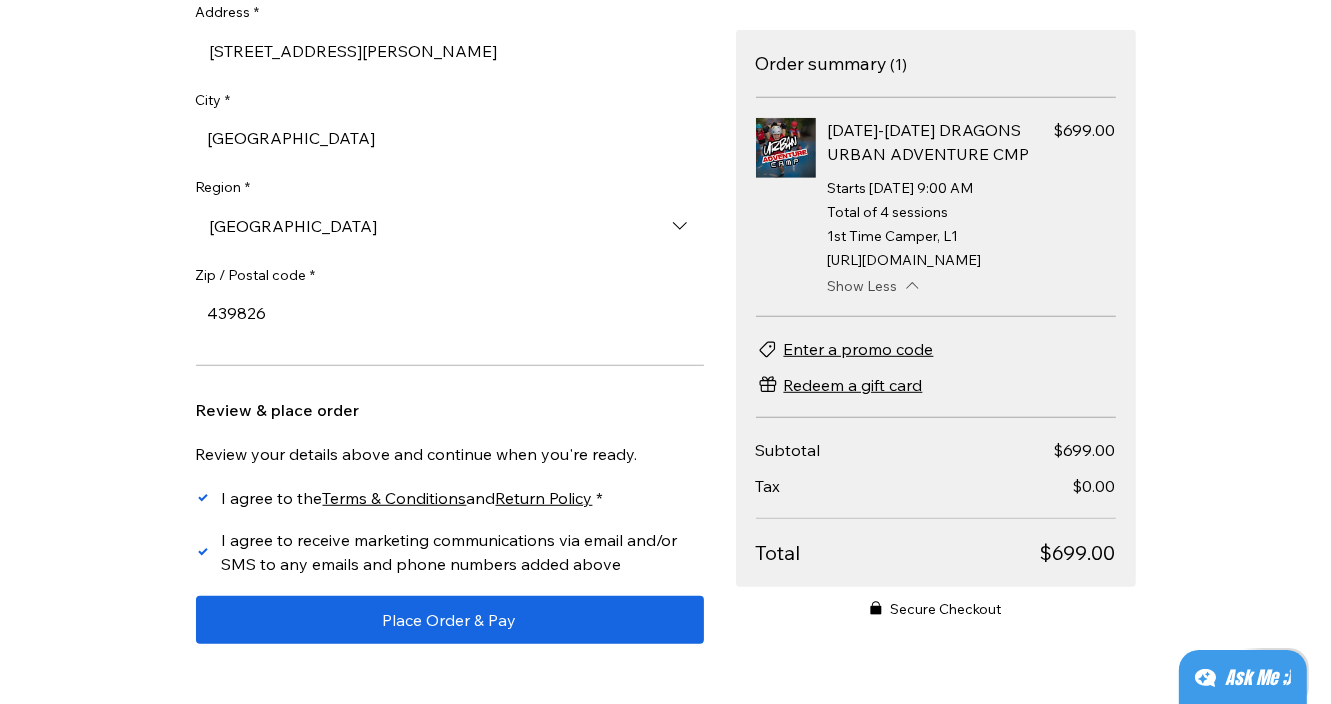 click on "CHECKOUT Continue Browsing Have an account?  Log in Customer details Edit Celina Yang celinaykr@gmail.com +6598277935 Payment Billing address First name * Celina Last name * Yang Phone * Country/Region * Singapore Address * 114A Arthur Rd City * Singapore Region * South East Zip / Postal code * 439826 Review & place order Review your details above and continue when you're ready. I agree to the  Terms & Conditions  and  Return Policy * I agree to receive marketing communications via email and/or SMS to any emails and phone numbers added above Place Order & Pay Order summary   ( 1 ) Number of items 1 4-7th Aug DRAGONS URBAN ADVENTURE CMP $699.00 Price $699.00 Starts August 4, 2025 at 9:00 AM Total of 4 sessions 1st Time Camper, L1 http://bit.ly/SomersetPk Show Less Enter a promo code Redeem a gift card Subtotal $699.00 Tax $0.00 Total $699.00 Secure Checkout Terms & Conditions Return Policy Contact Us" at bounding box center [665, 352] 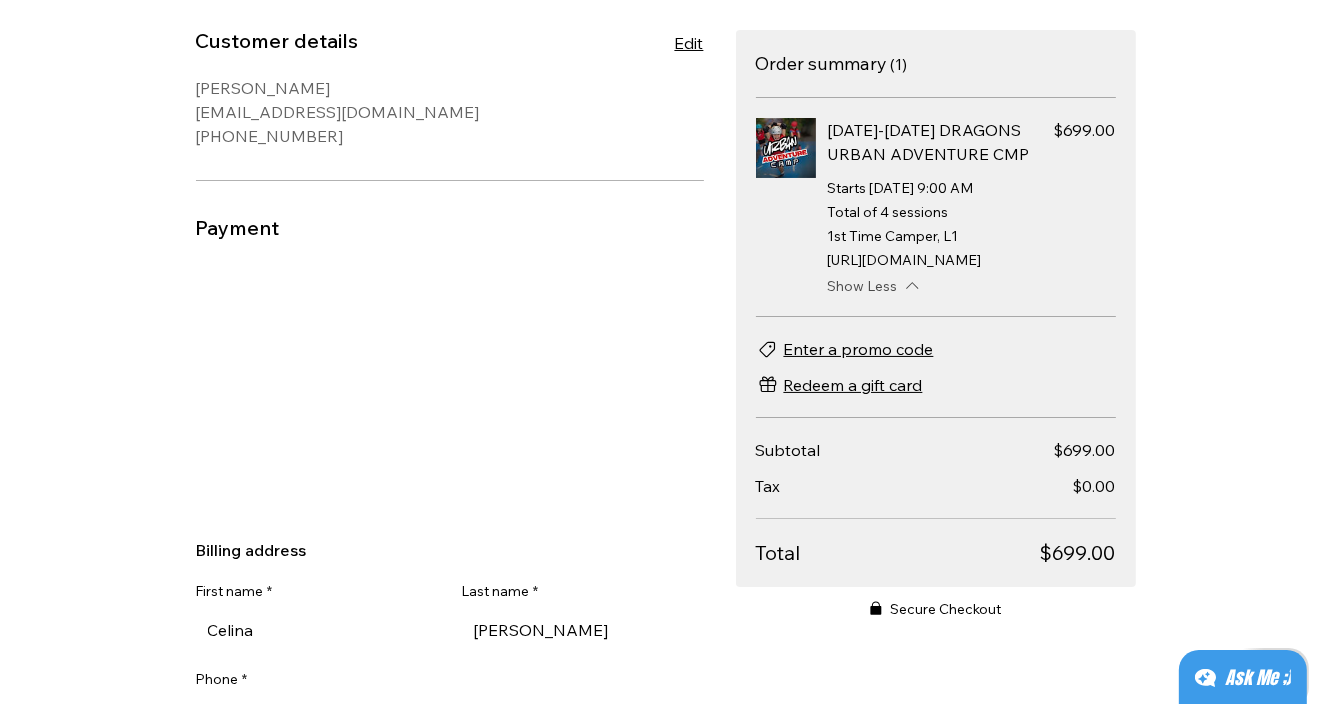 scroll, scrollTop: 165, scrollLeft: 0, axis: vertical 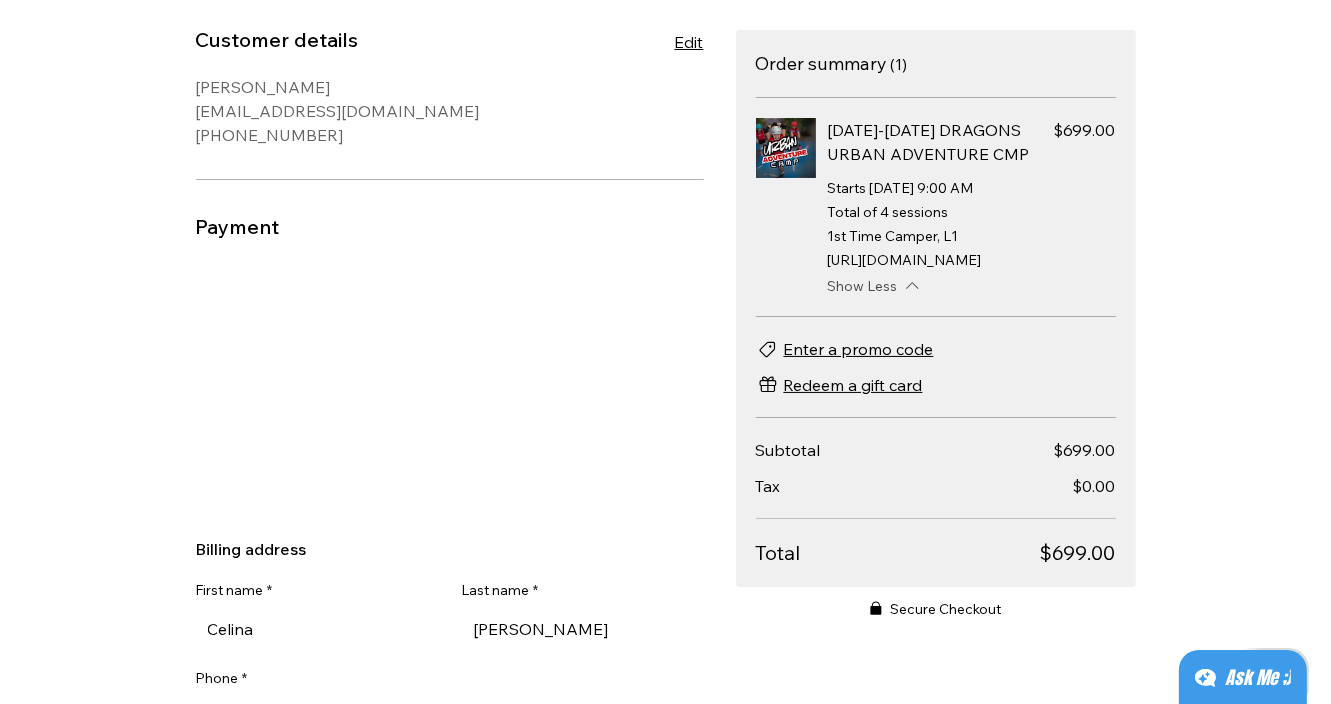 click on "CHECKOUT Continue Browsing Have an account?  Log in Customer details Edit Celina Yang celinaykr@gmail.com +6598277935 Payment Billing address First name * Celina Last name * Yang Phone * Country/Region * Singapore Address * 114A Arthur Rd City * Singapore Region * South East Zip / Postal code * 439826 Review & place order Review your details above and continue when you're ready. I agree to the  Terms & Conditions  and  Return Policy * I agree to receive marketing communications via email and/or SMS to any emails and phone numbers added above Place Order & Pay Order summary   ( 1 ) Number of items 1 4-7th Aug DRAGONS URBAN ADVENTURE CMP $699.00 Price $699.00 Starts August 4, 2025 at 9:00 AM Total of 4 sessions 1st Time Camper, L1 http://bit.ly/SomersetPk Show Less Enter a promo code Redeem a gift card Subtotal $699.00 Tax $0.00 Total $699.00 Secure Checkout Terms & Conditions Return Policy Contact Us" at bounding box center (665, 352) 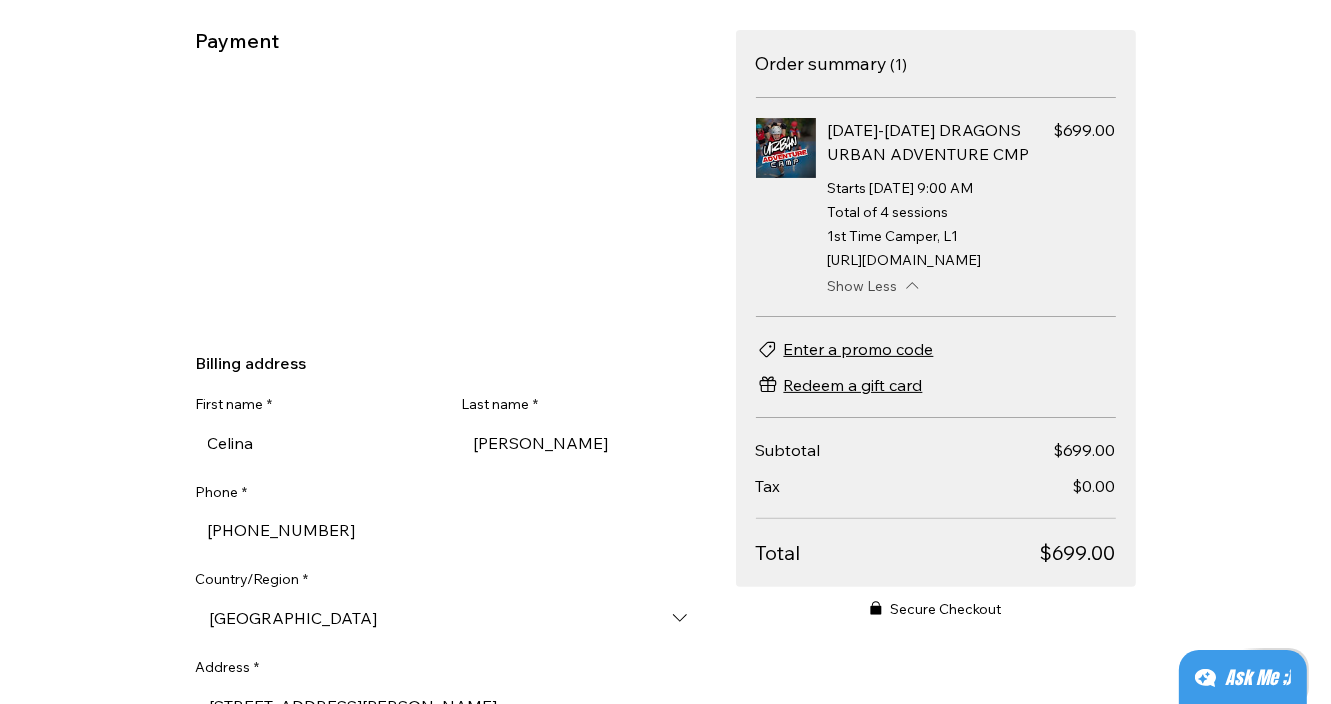 scroll, scrollTop: 378, scrollLeft: 0, axis: vertical 